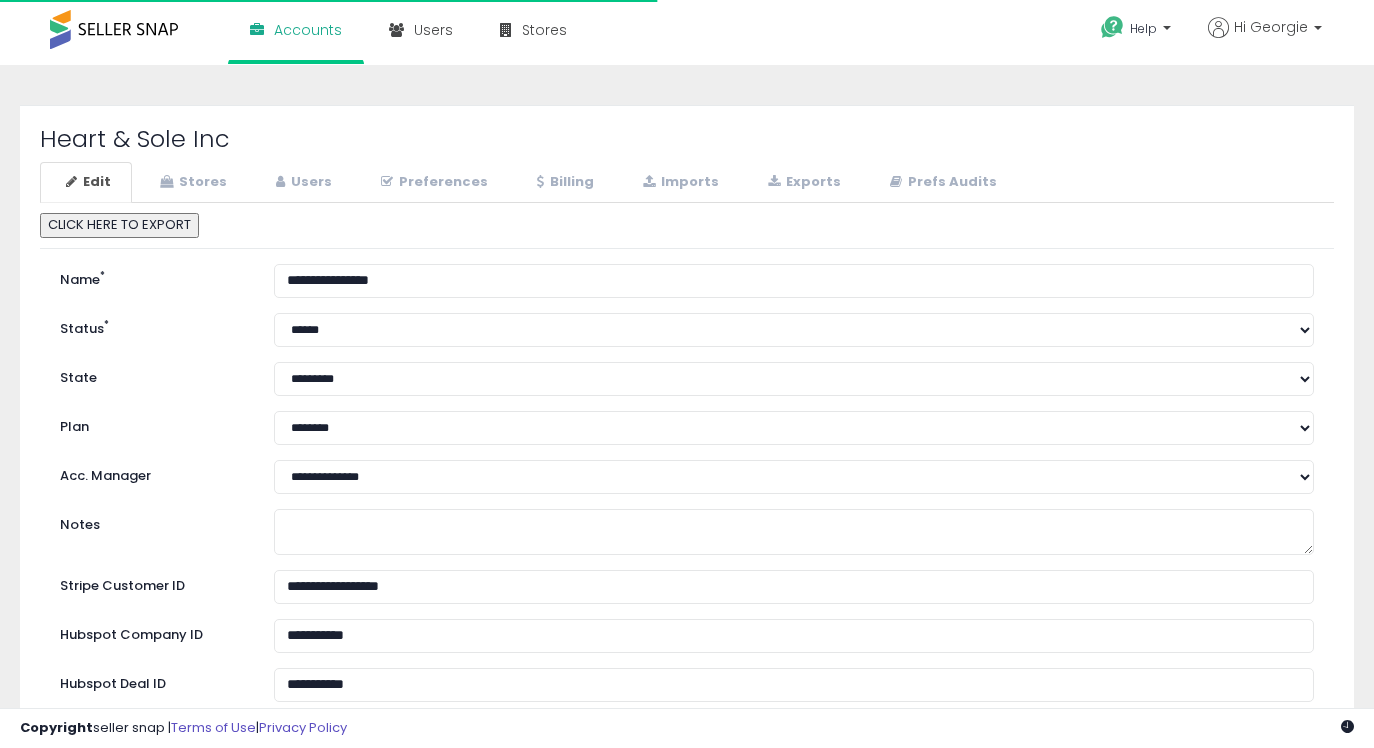 select on "**" 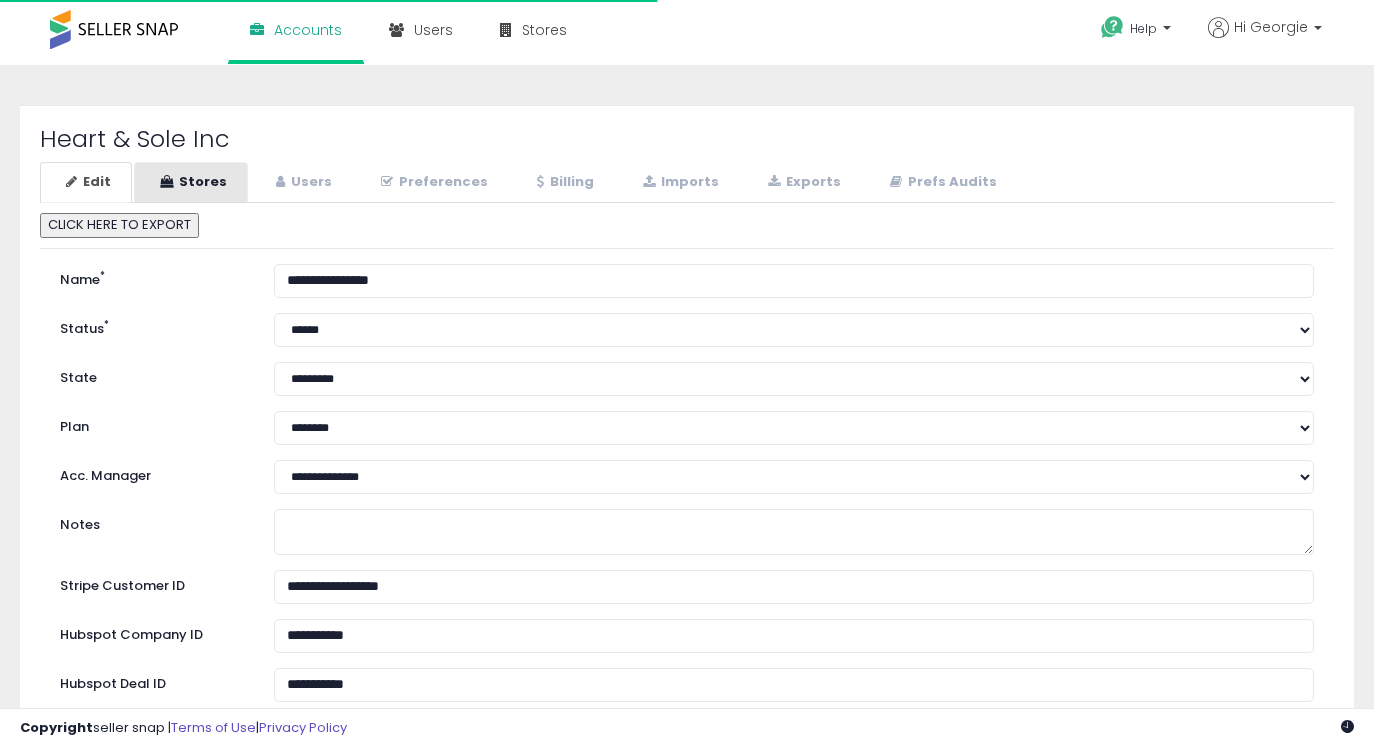 scroll, scrollTop: 0, scrollLeft: 0, axis: both 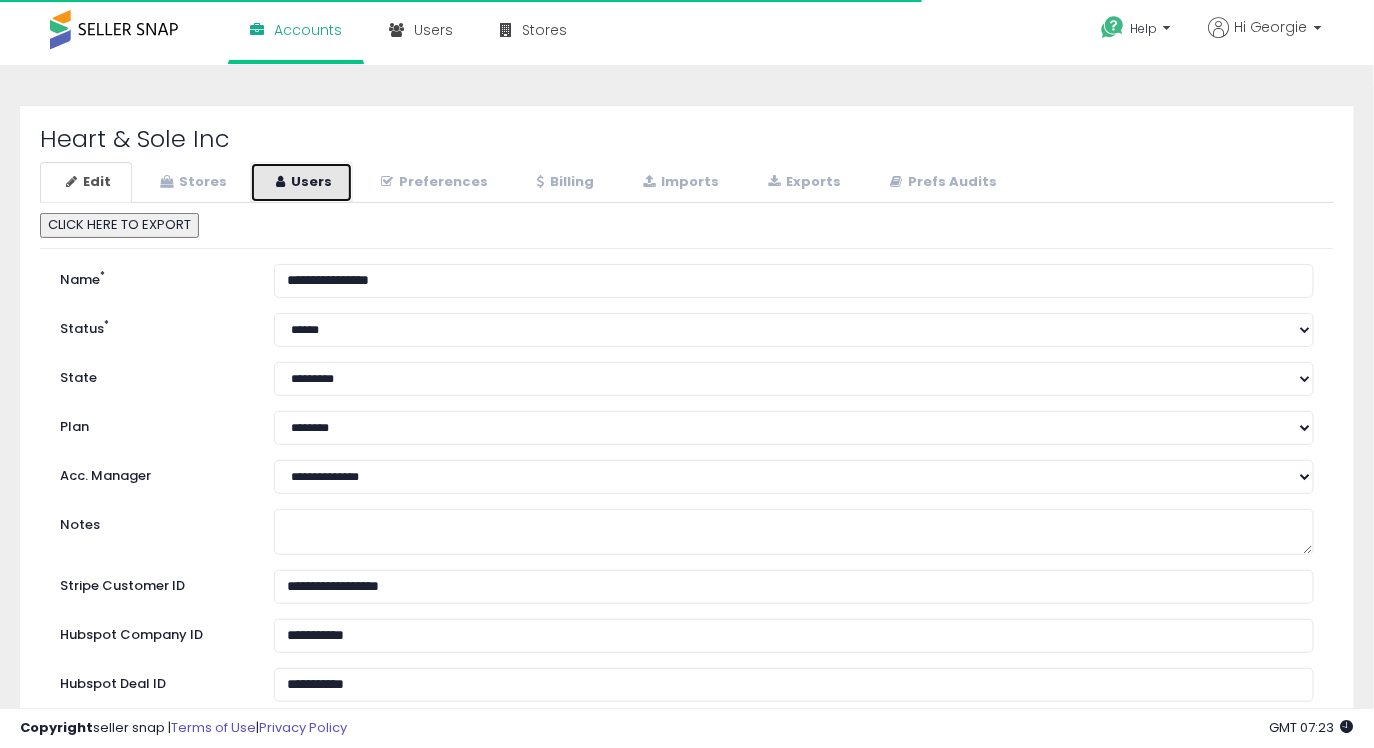 click on "Users" at bounding box center [301, 182] 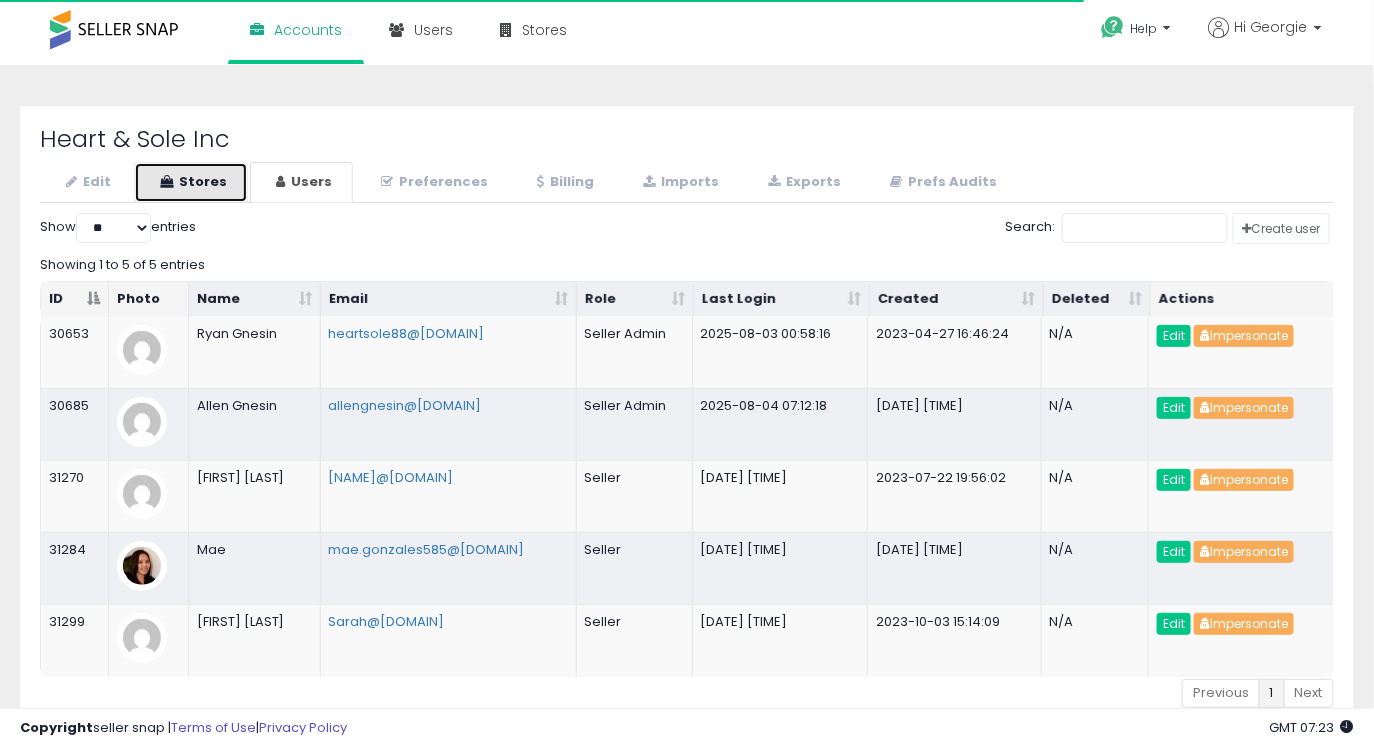 click on "Stores" at bounding box center (191, 182) 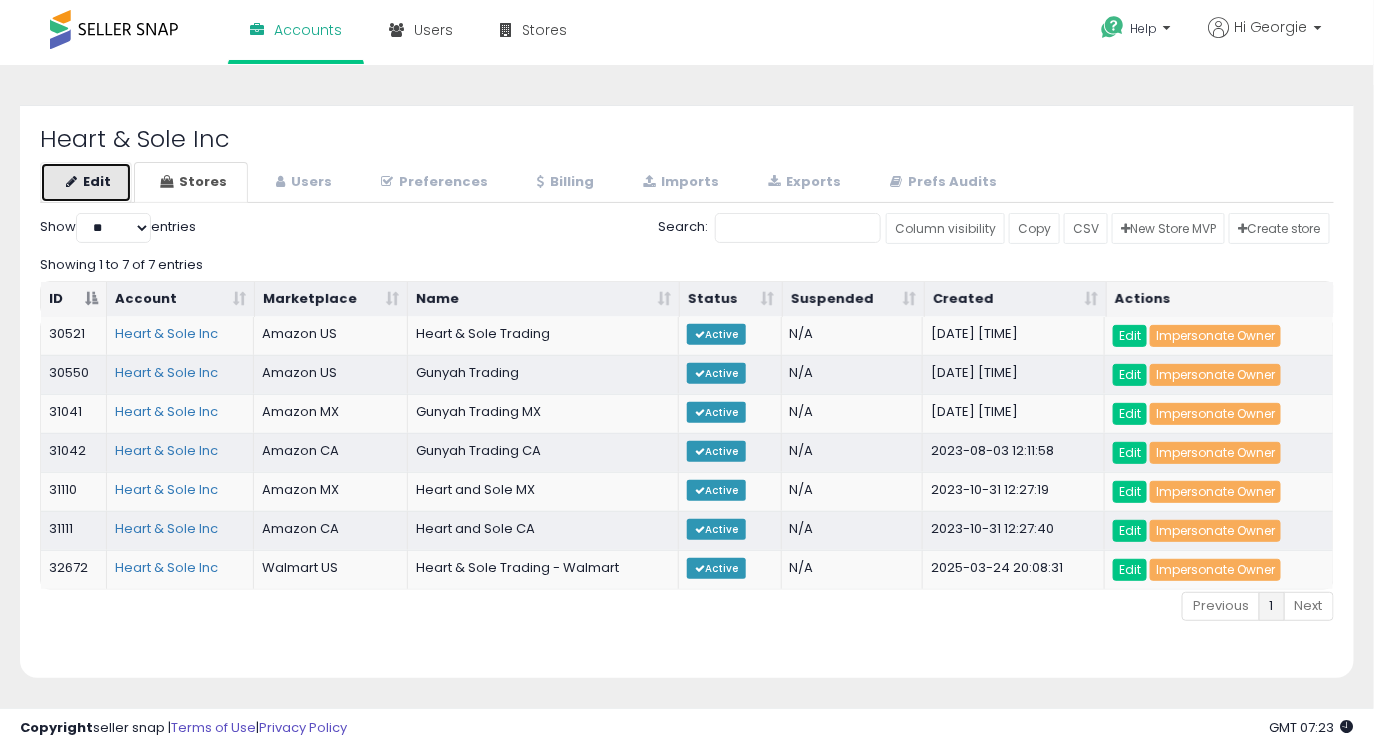 click on "Edit" at bounding box center (86, 182) 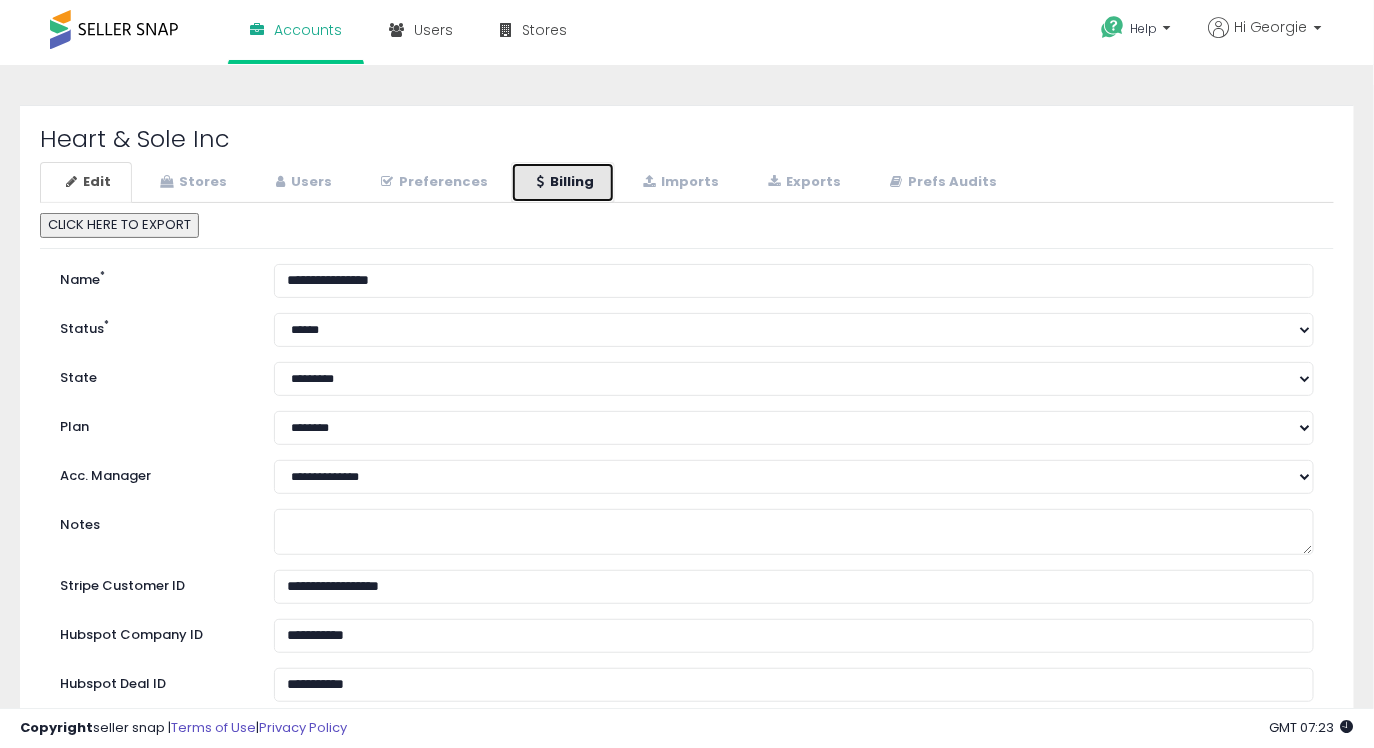 click on "Billing" at bounding box center (563, 182) 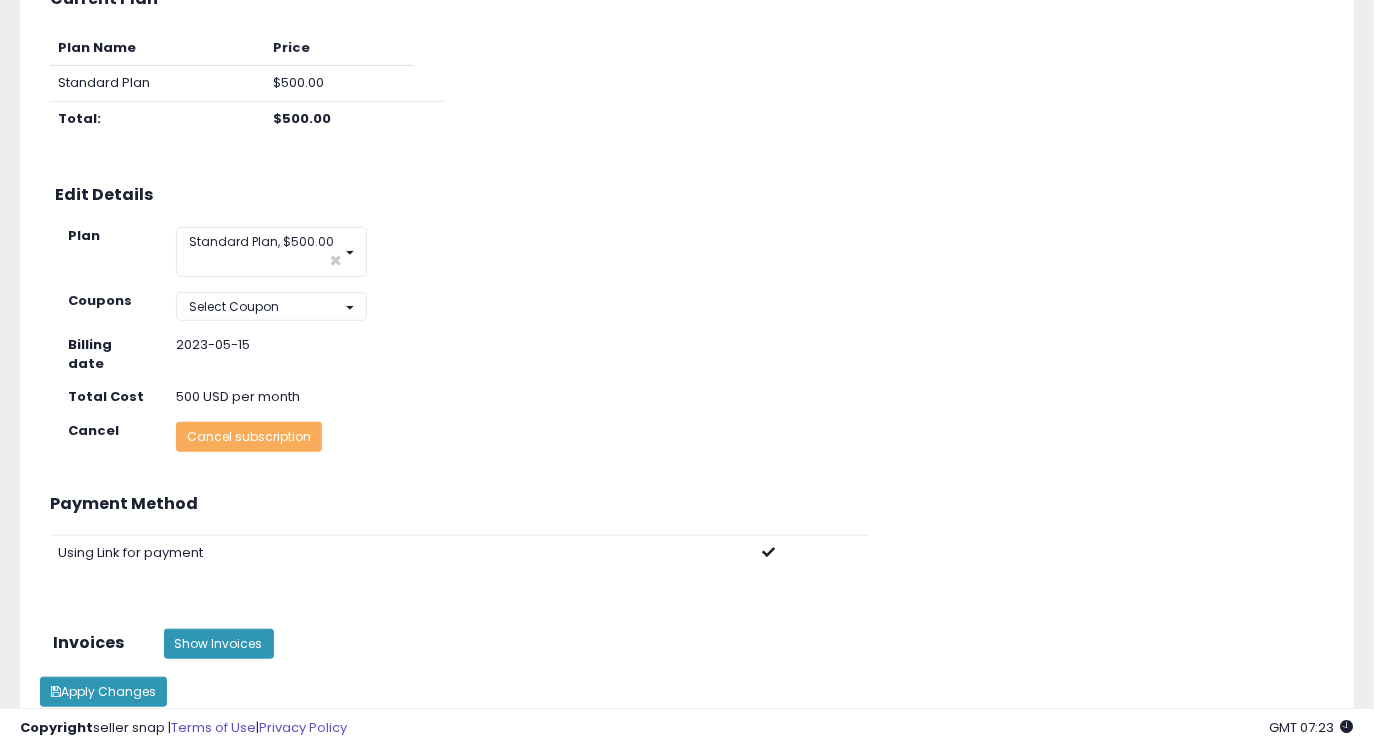 scroll, scrollTop: 0, scrollLeft: 0, axis: both 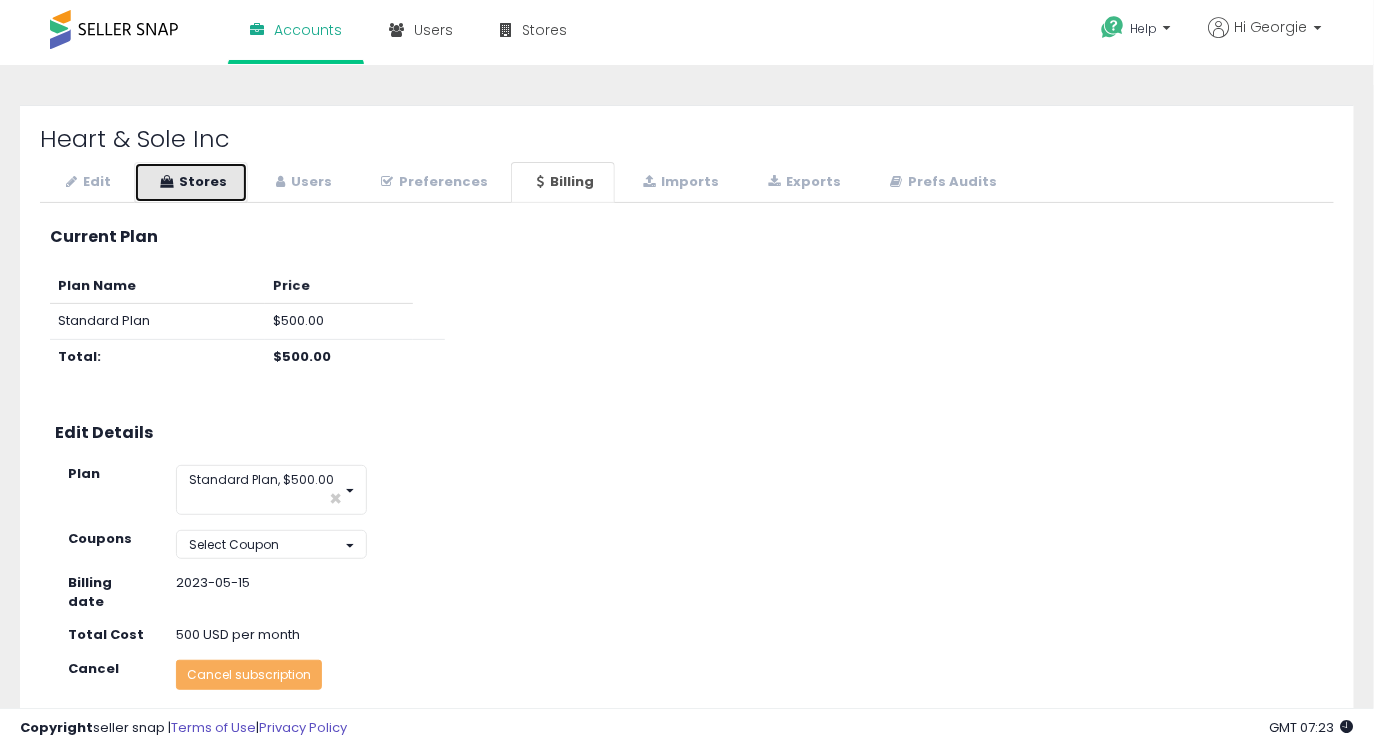click on "Stores" at bounding box center (191, 182) 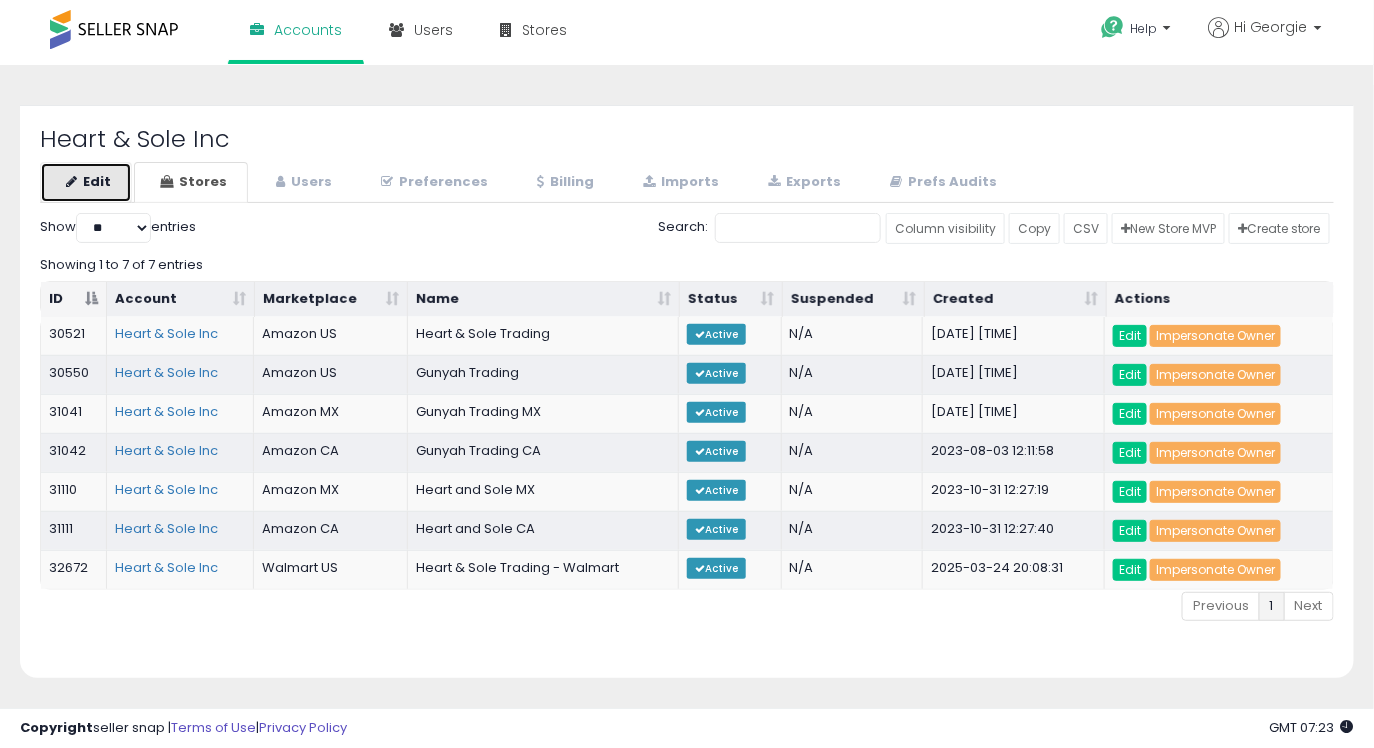 click on "Edit" at bounding box center [86, 182] 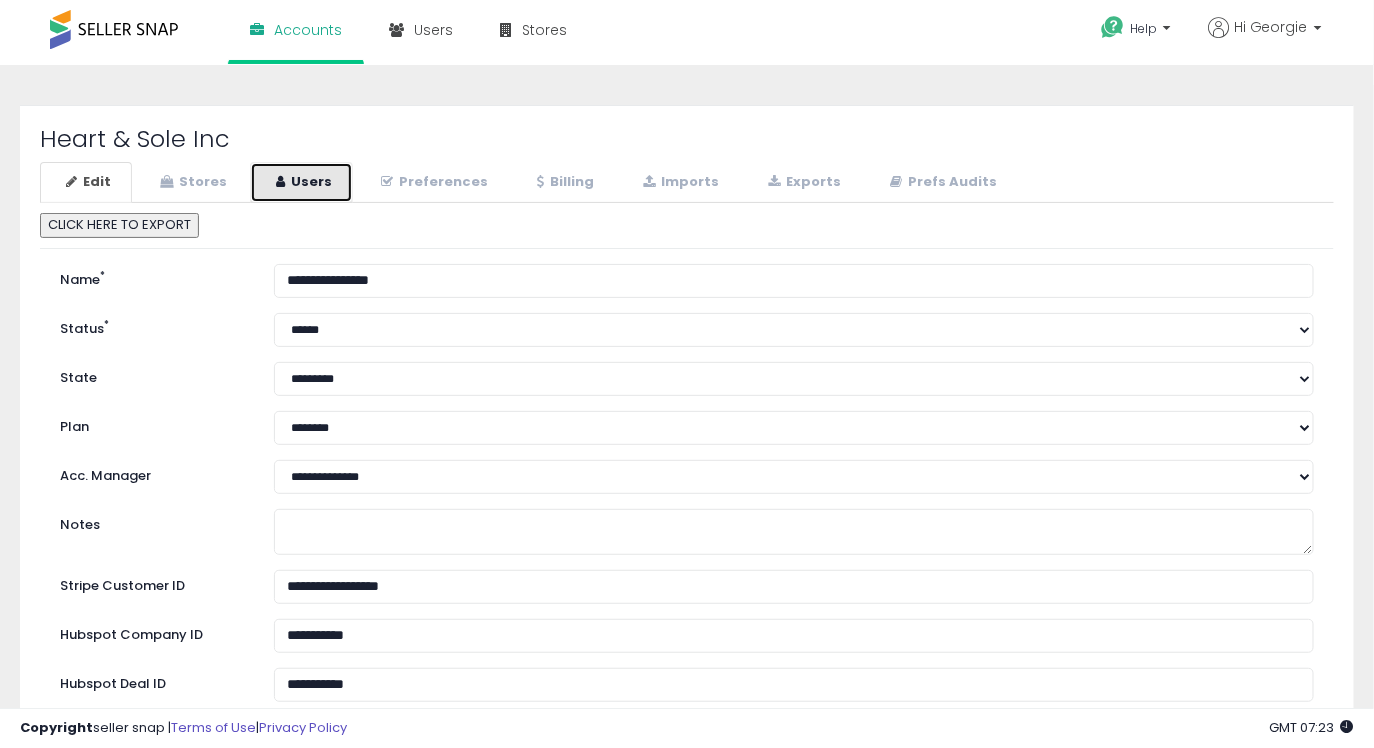 click on "Users" at bounding box center (301, 182) 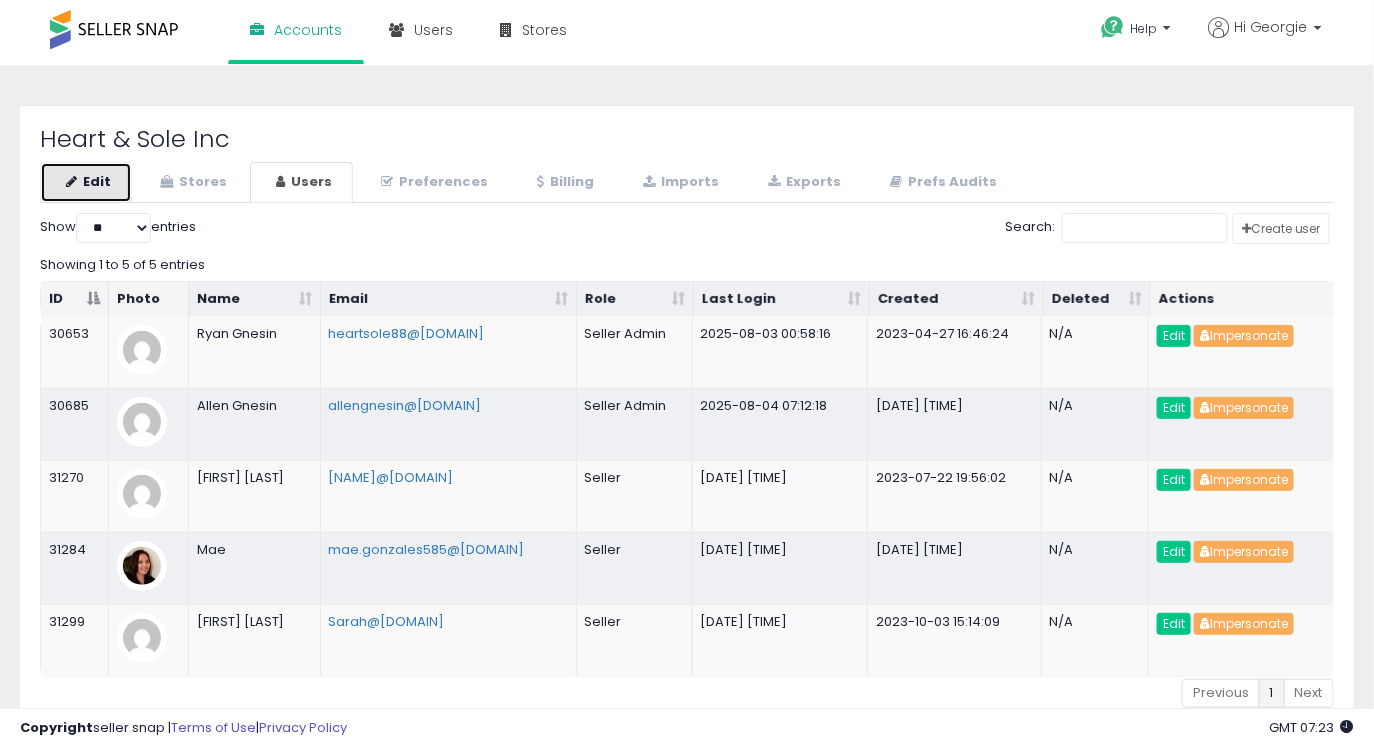click on "Edit" at bounding box center (86, 182) 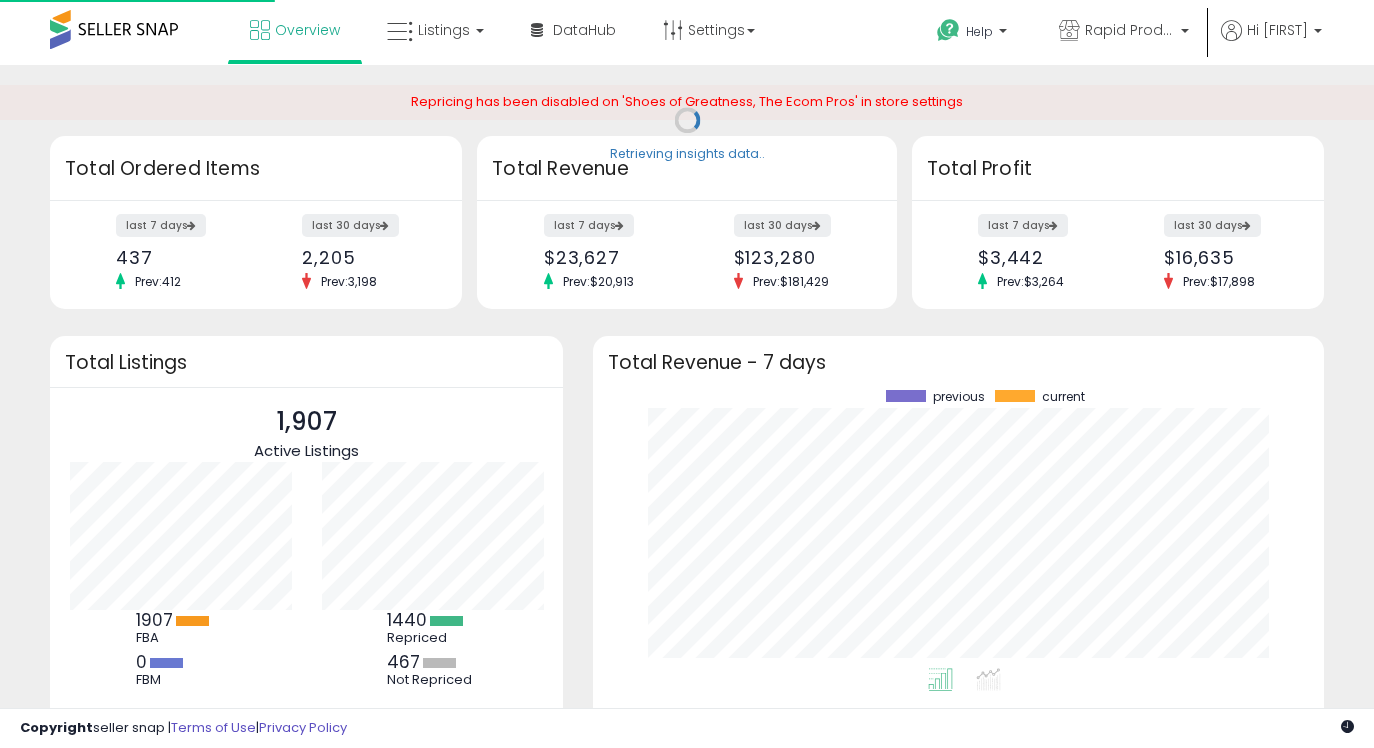 scroll, scrollTop: 0, scrollLeft: 0, axis: both 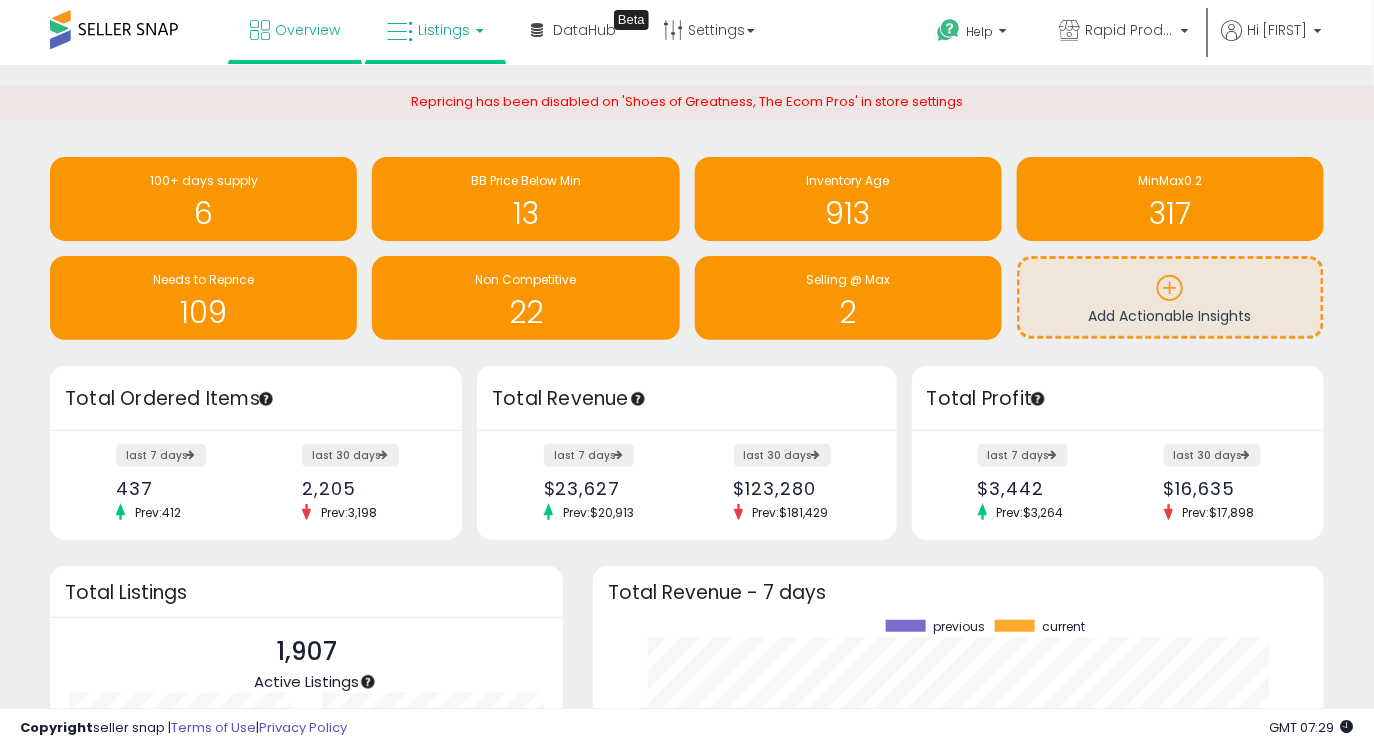 click on "Listings" at bounding box center [444, 30] 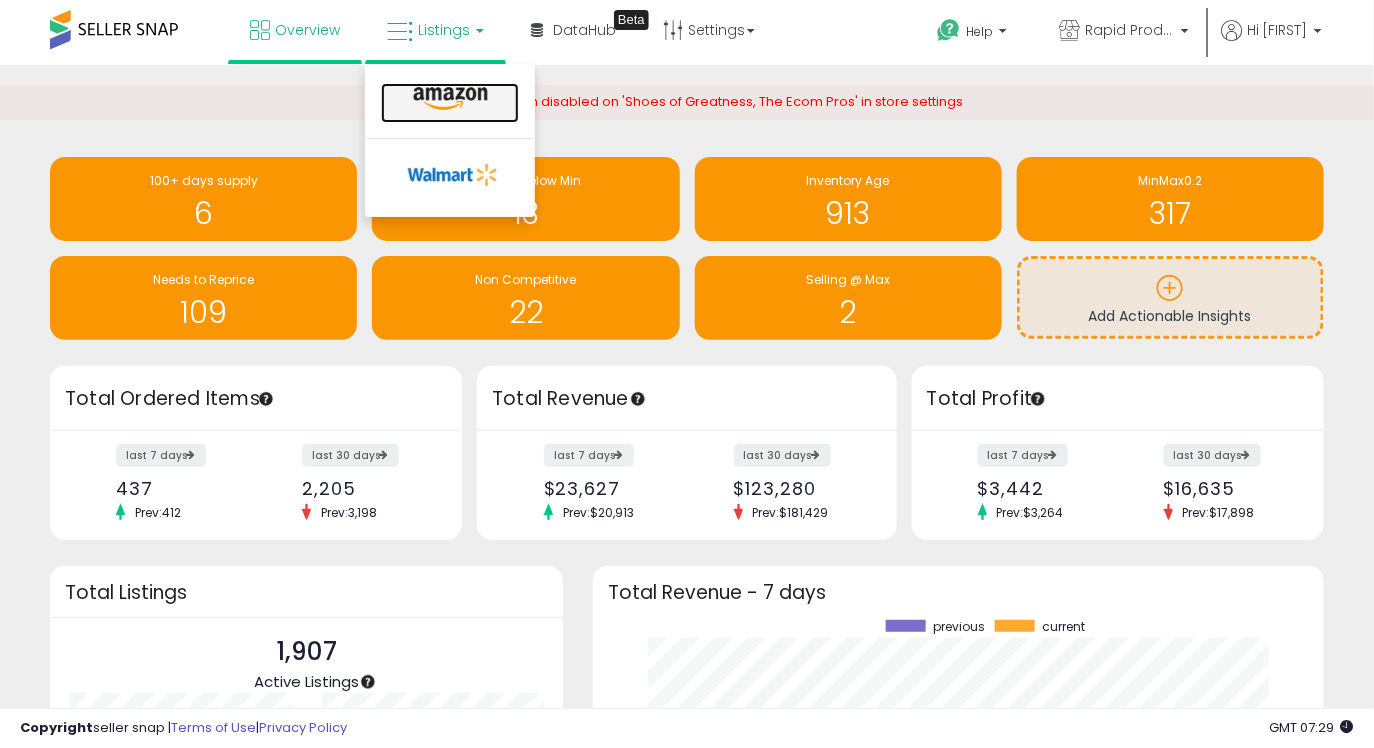 click at bounding box center [450, 99] 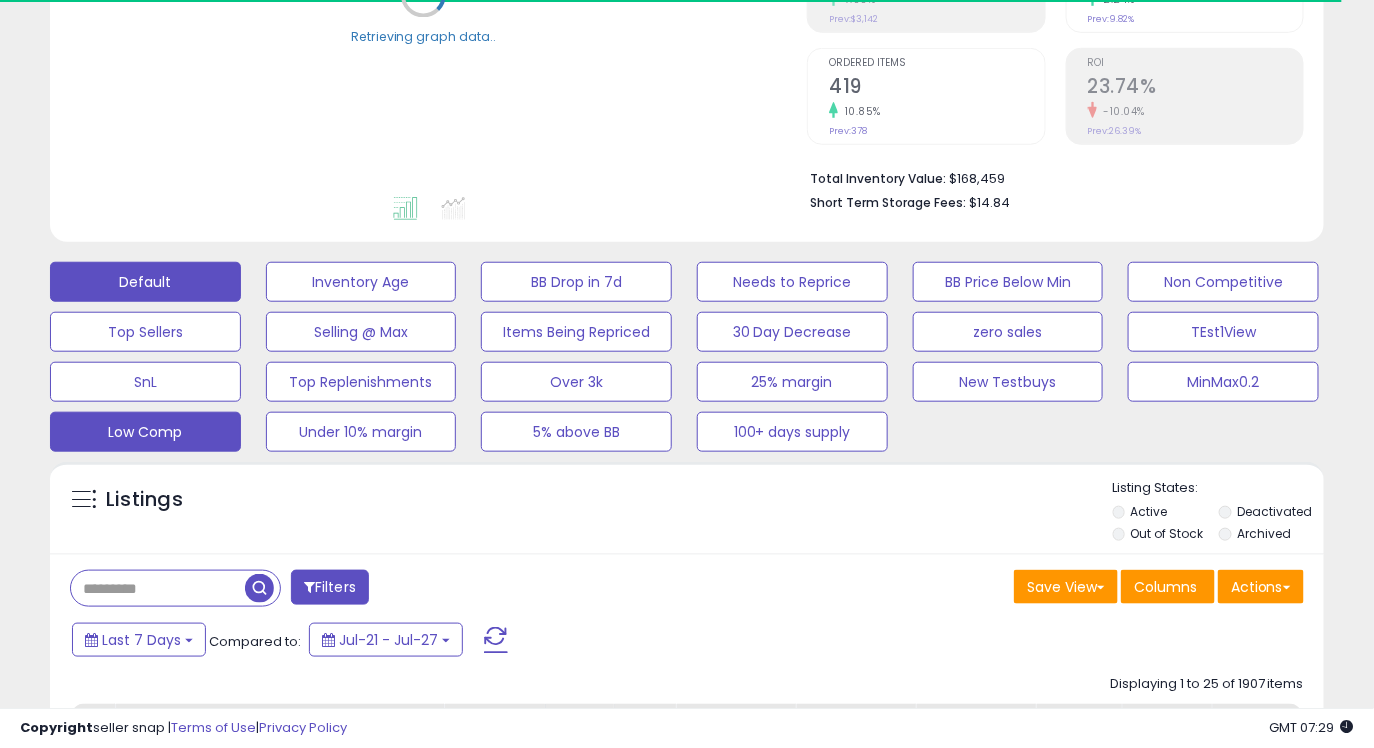 scroll, scrollTop: 424, scrollLeft: 0, axis: vertical 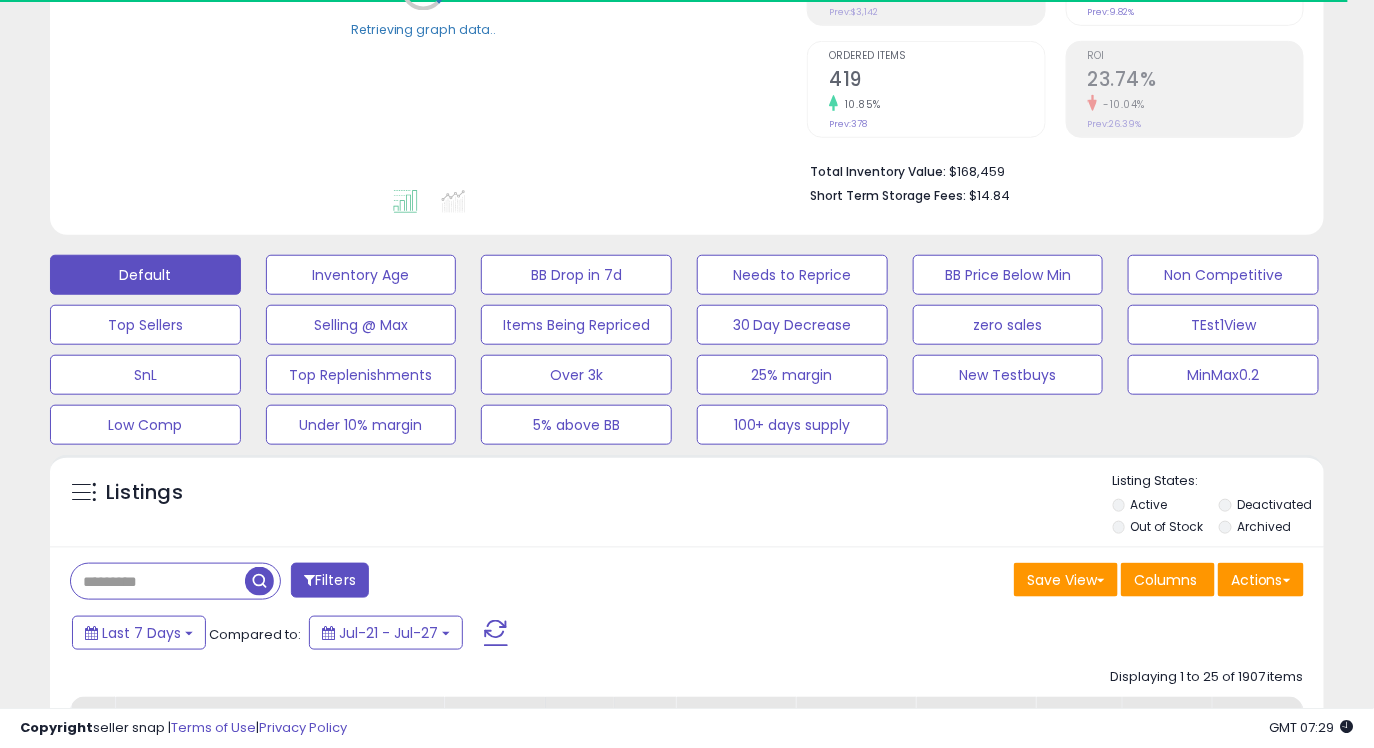 click at bounding box center [158, 581] 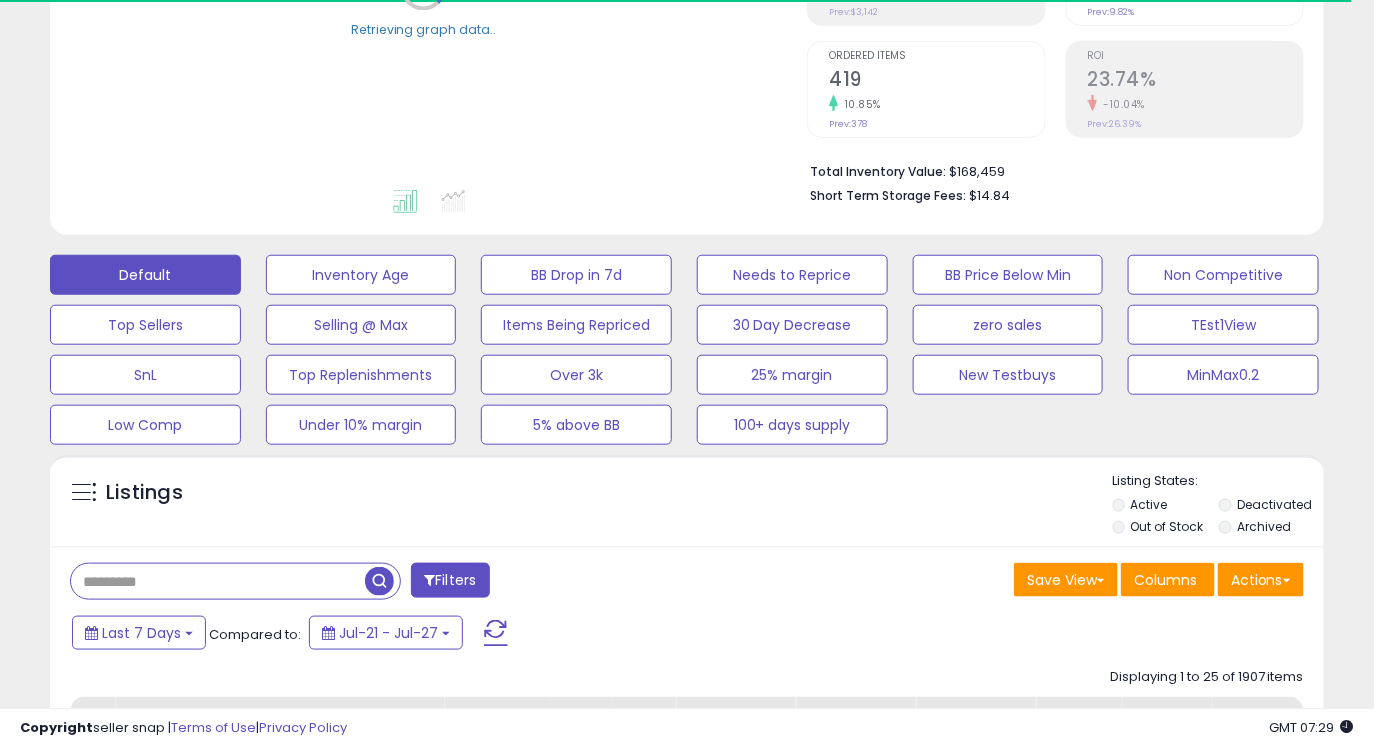paste on "**********" 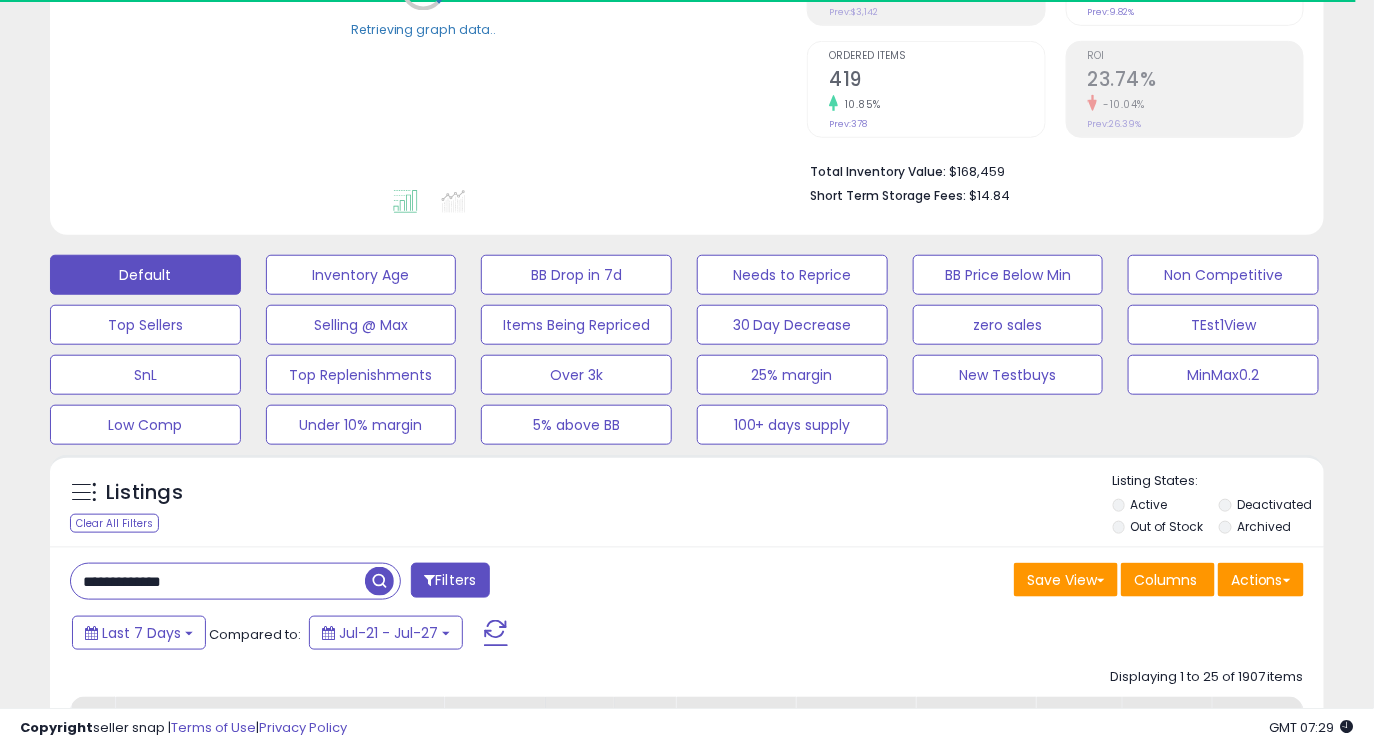 type on "**********" 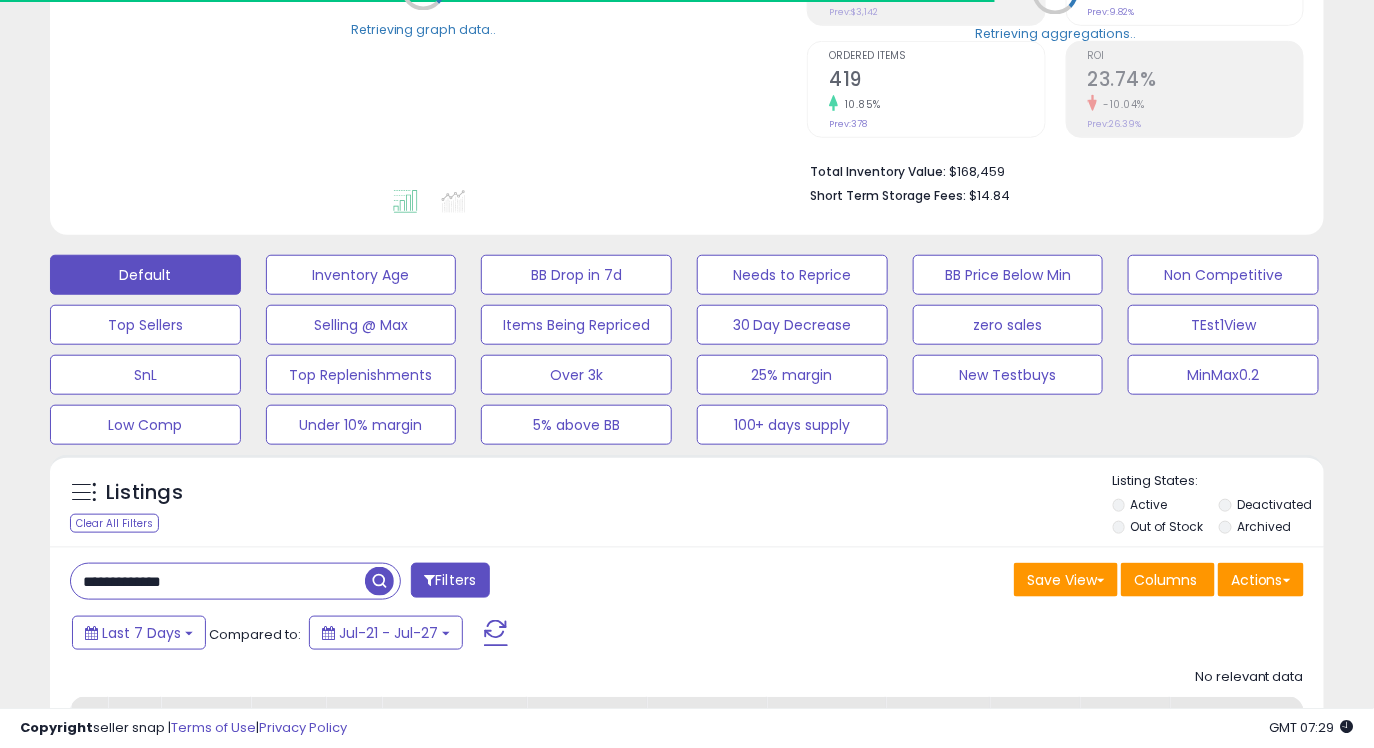click on "**********" at bounding box center [687, 691] 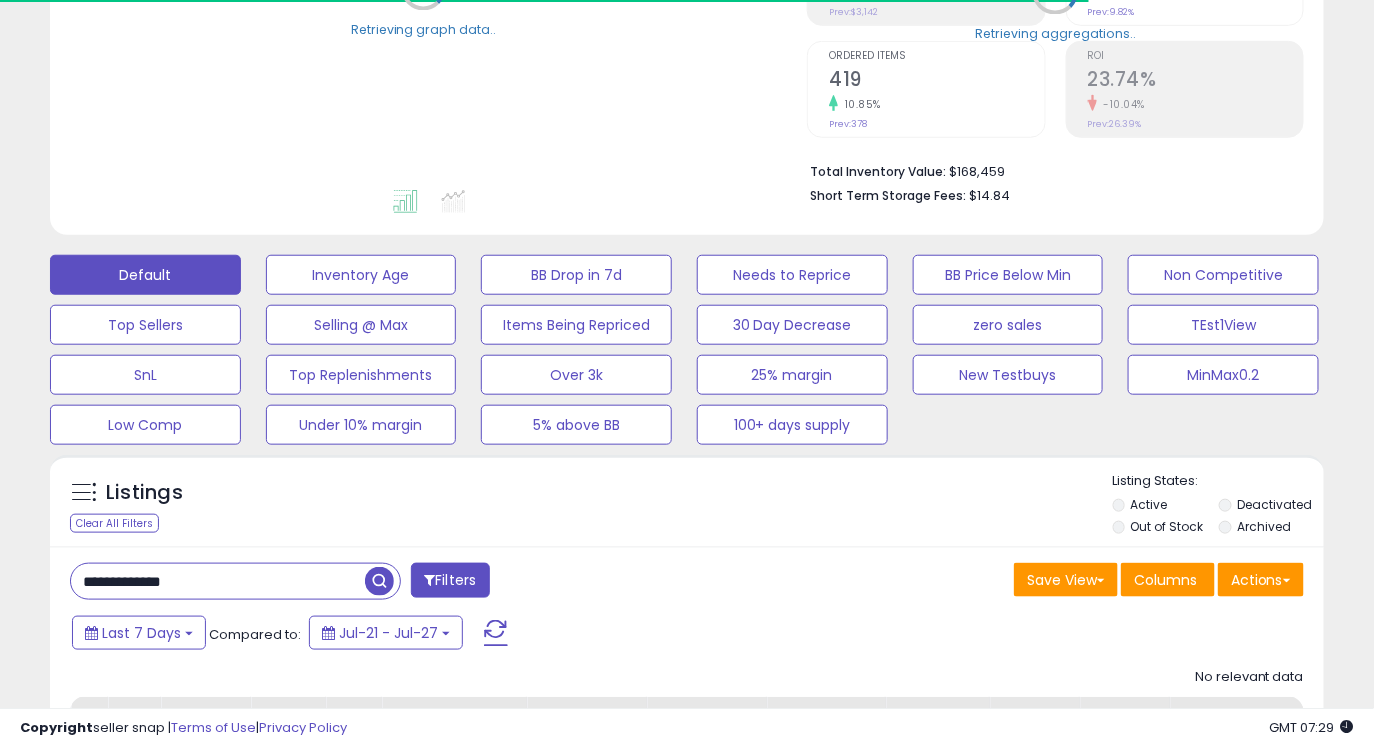 click on "**********" at bounding box center [218, 581] 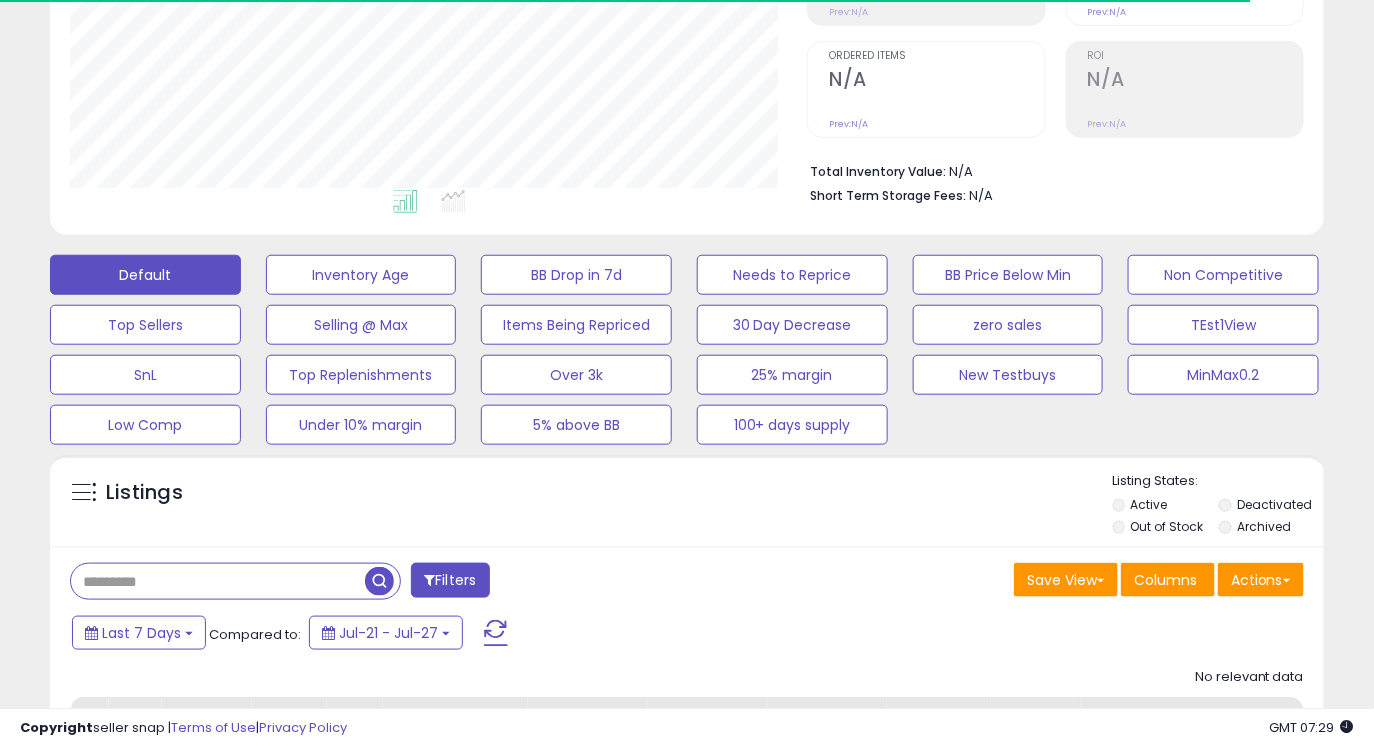 scroll, scrollTop: 999590, scrollLeft: 999262, axis: both 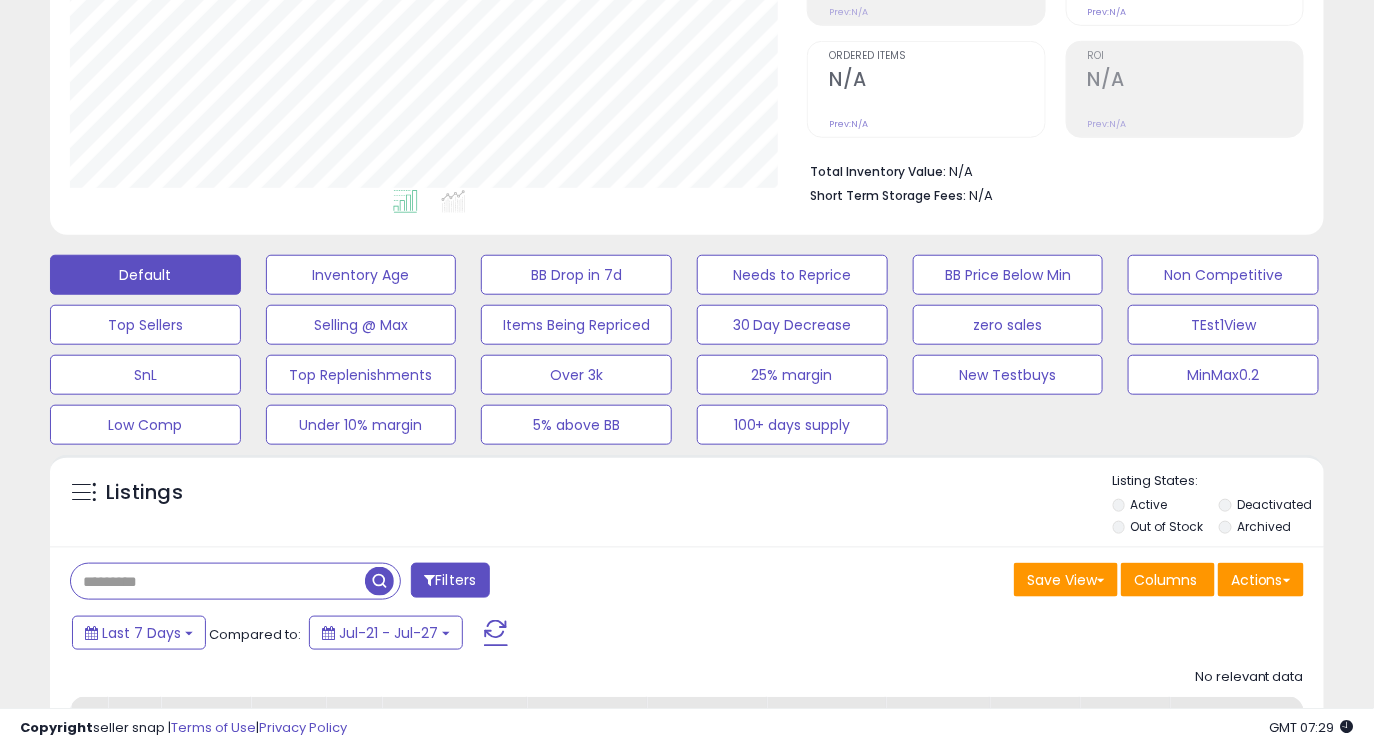 paste on "**********" 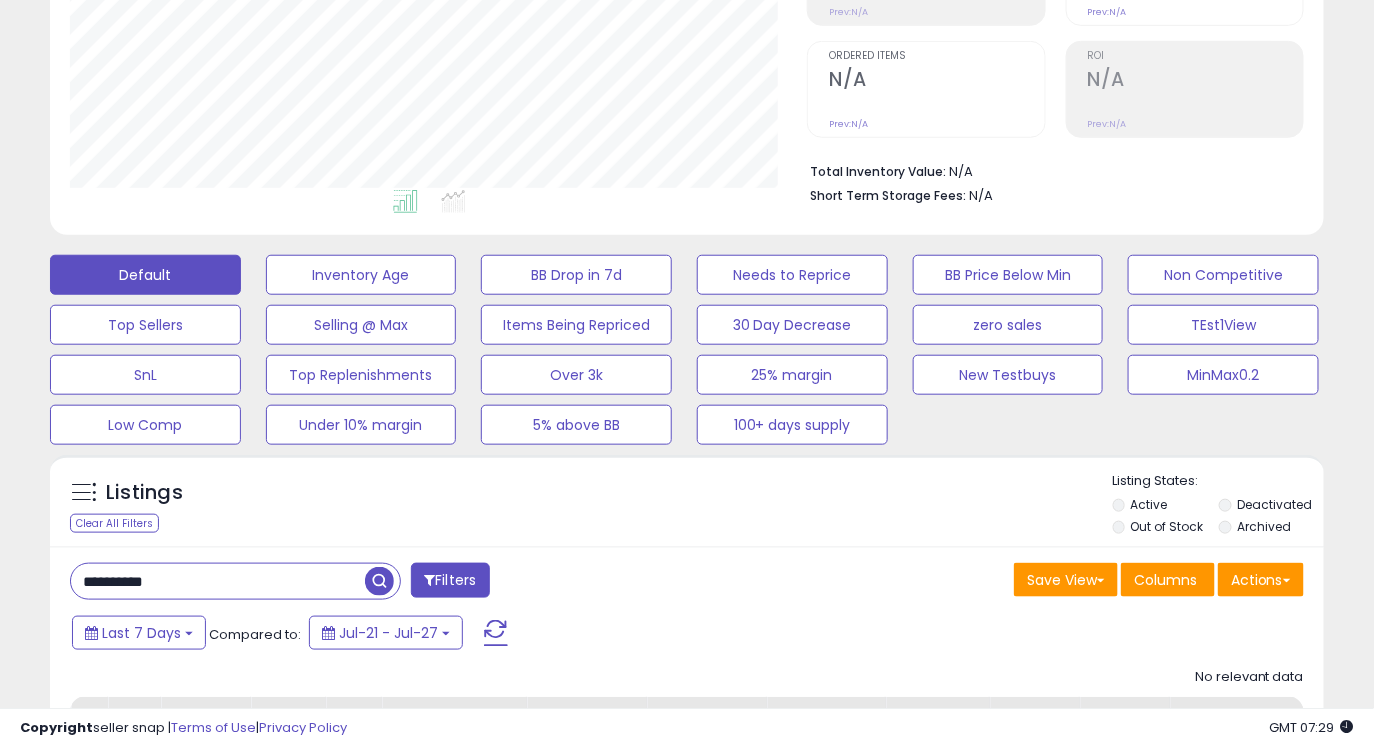 type on "**********" 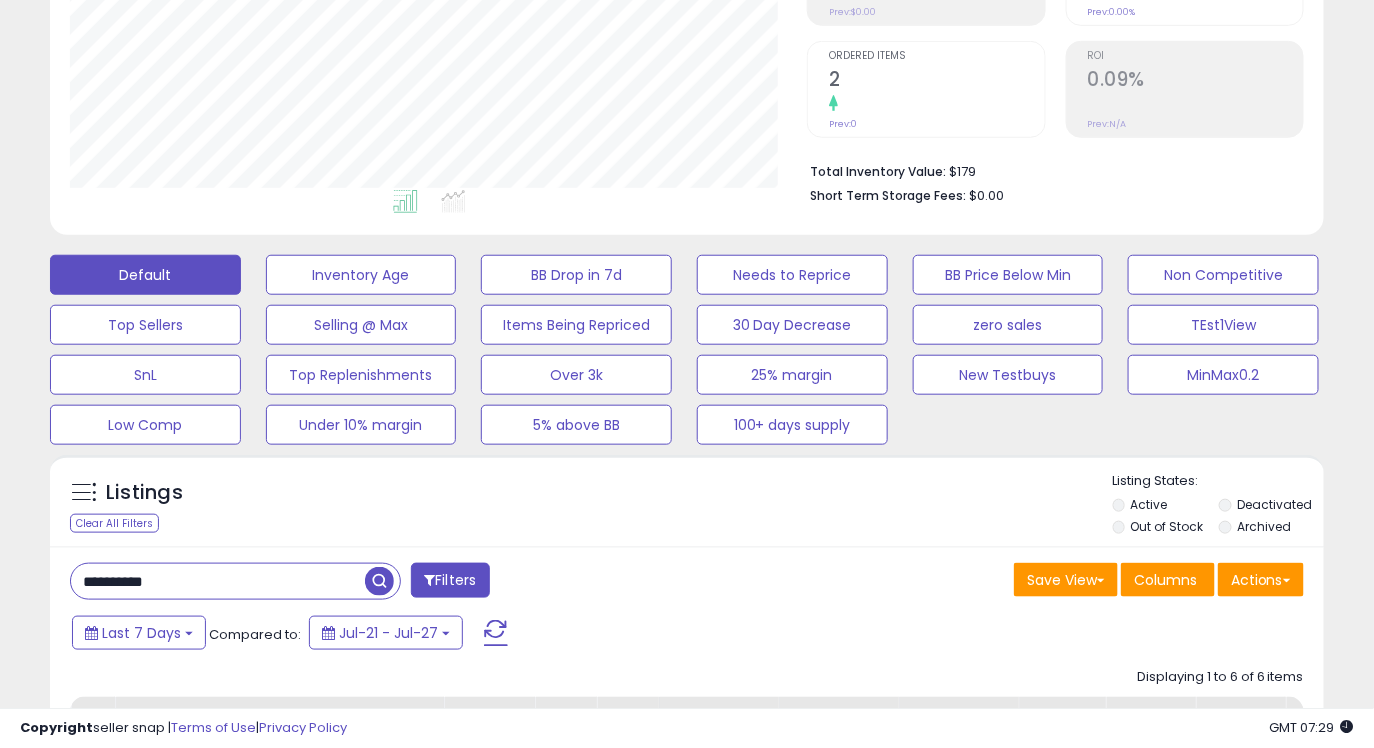 scroll, scrollTop: 999590, scrollLeft: 999262, axis: both 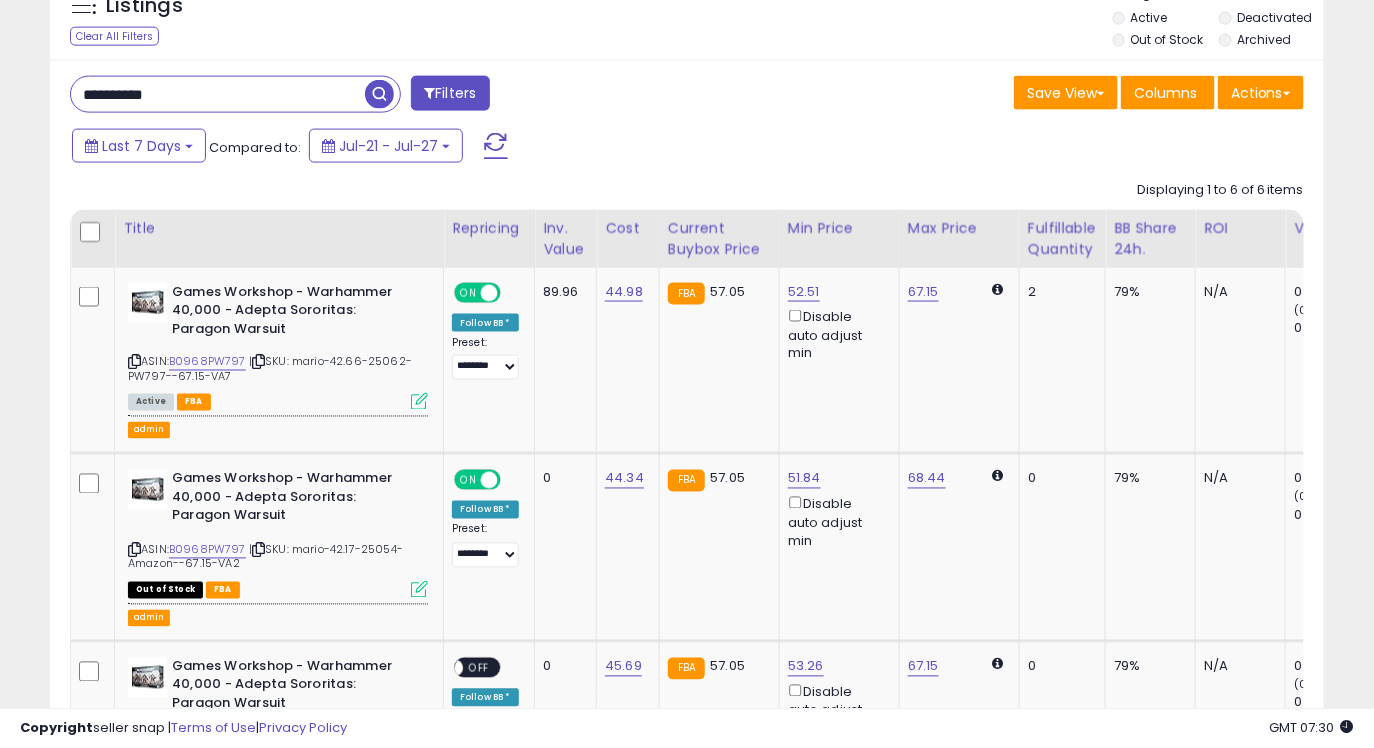 click on "Filters" at bounding box center (450, 93) 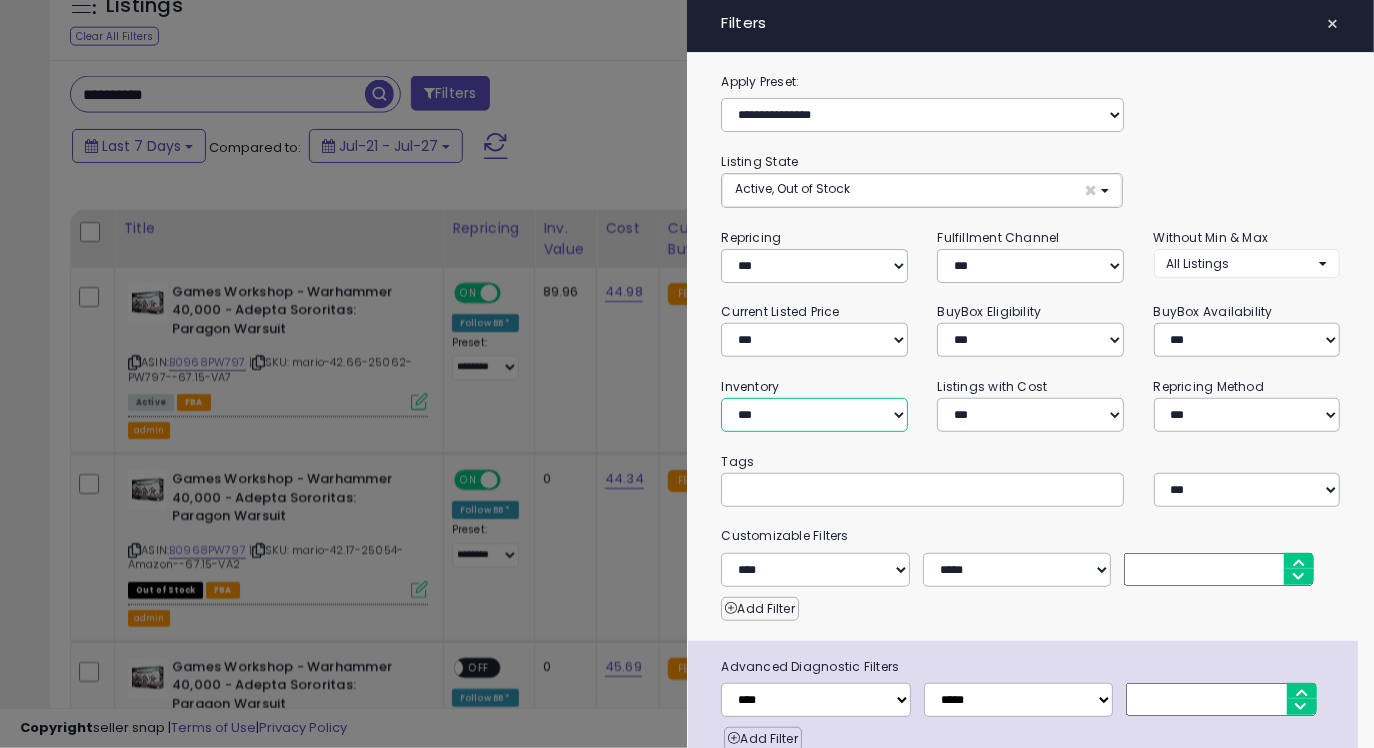 click on "**********" at bounding box center (814, 415) 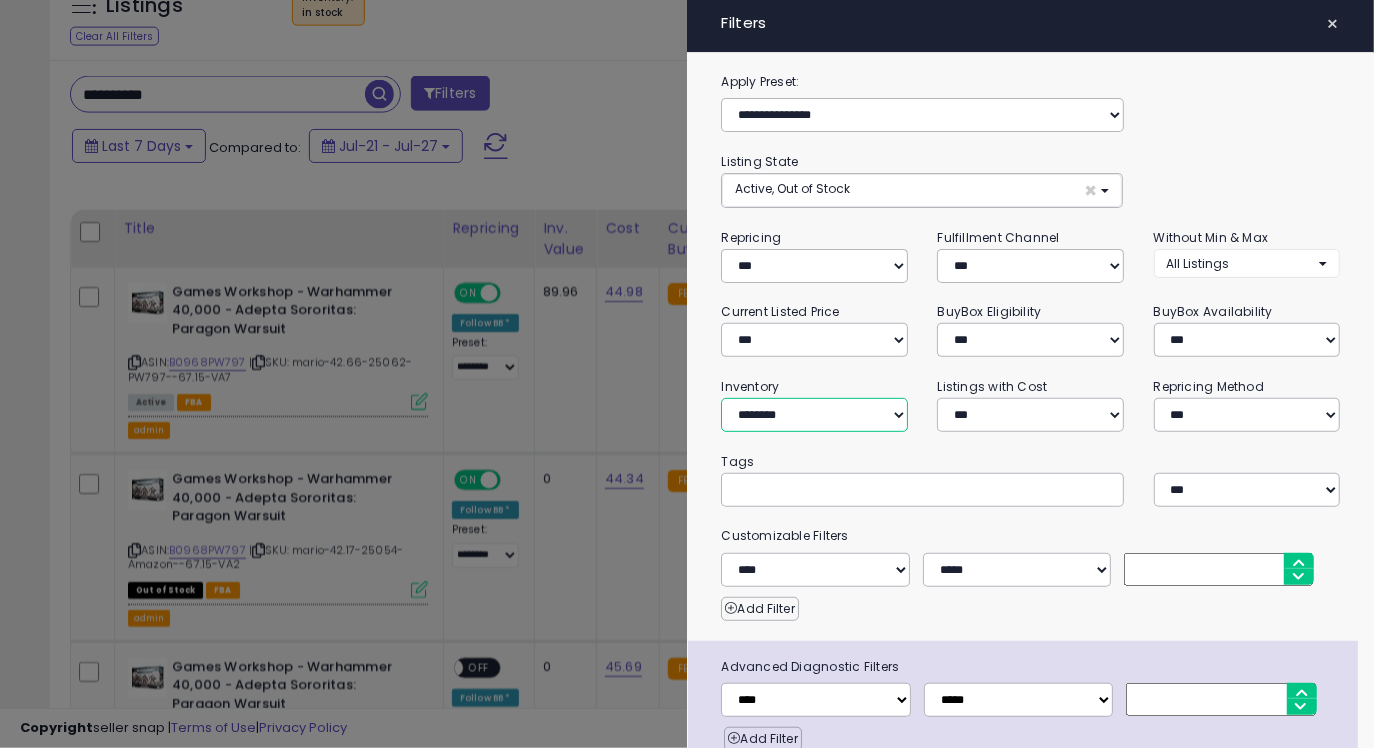 scroll, scrollTop: 87, scrollLeft: 0, axis: vertical 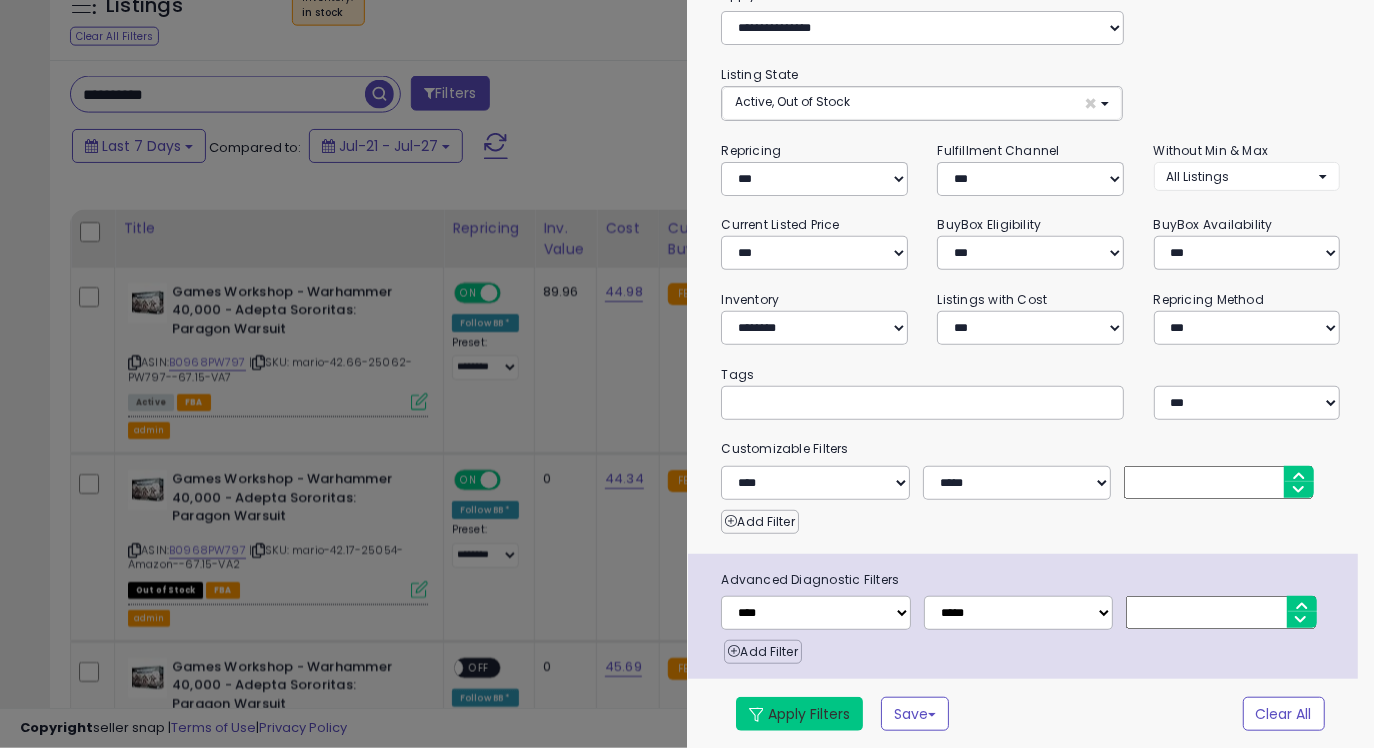 click on "Apply Filters" at bounding box center (799, 714) 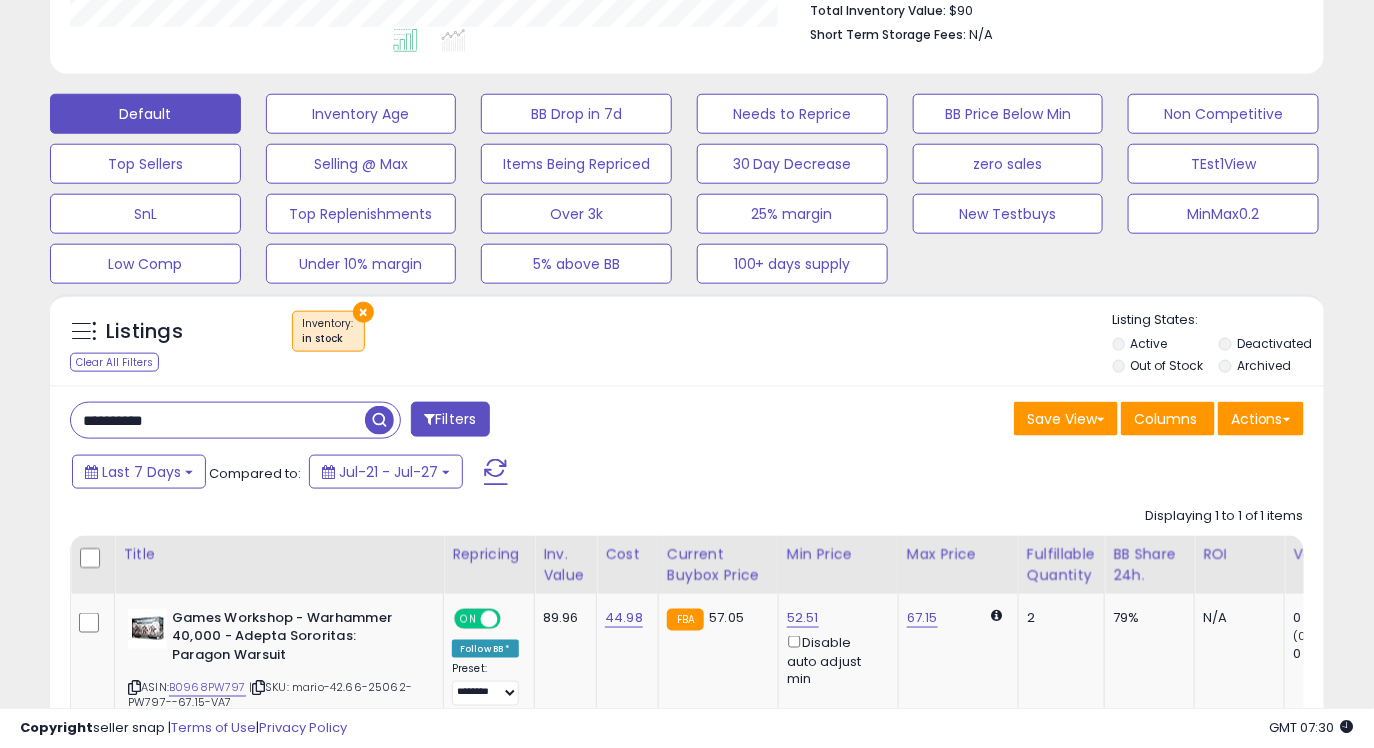 scroll, scrollTop: 999590, scrollLeft: 999262, axis: both 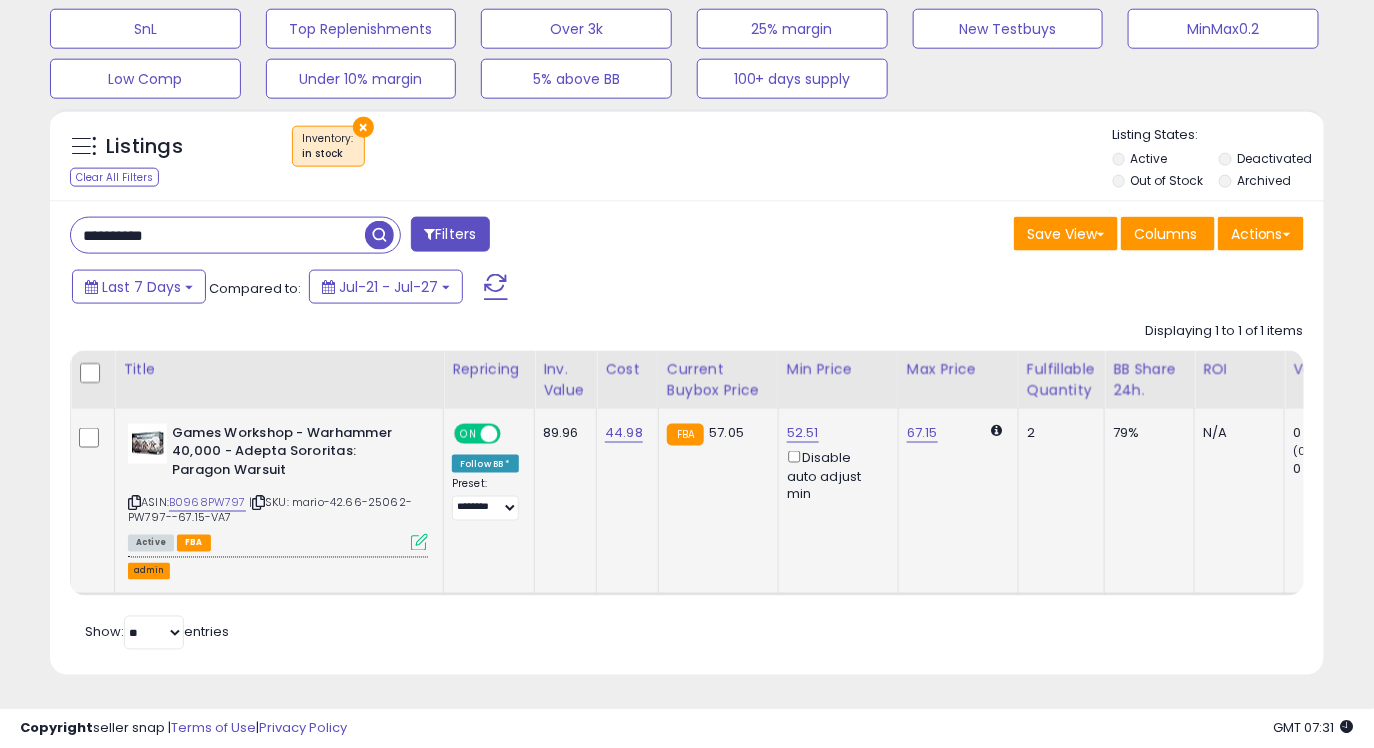 click on "admin" at bounding box center (149, 571) 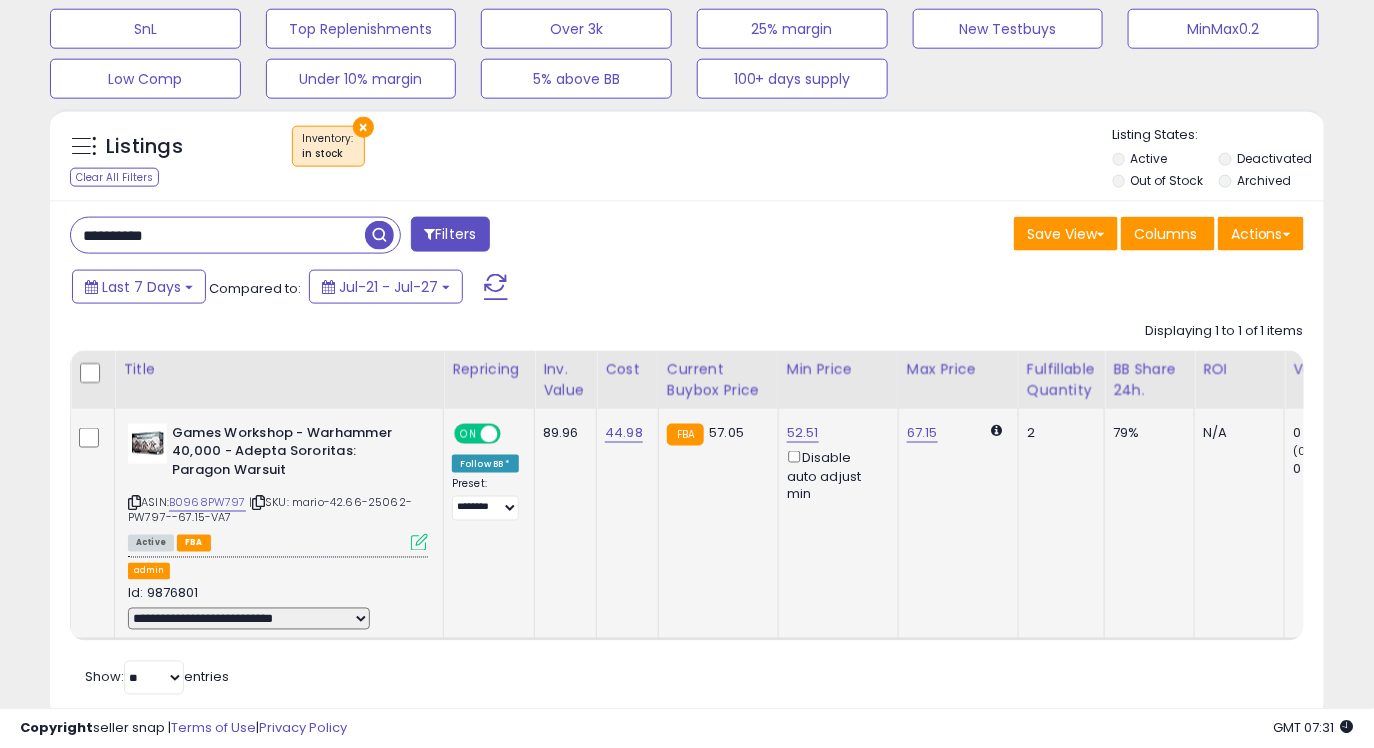 click on "**********" at bounding box center (249, 619) 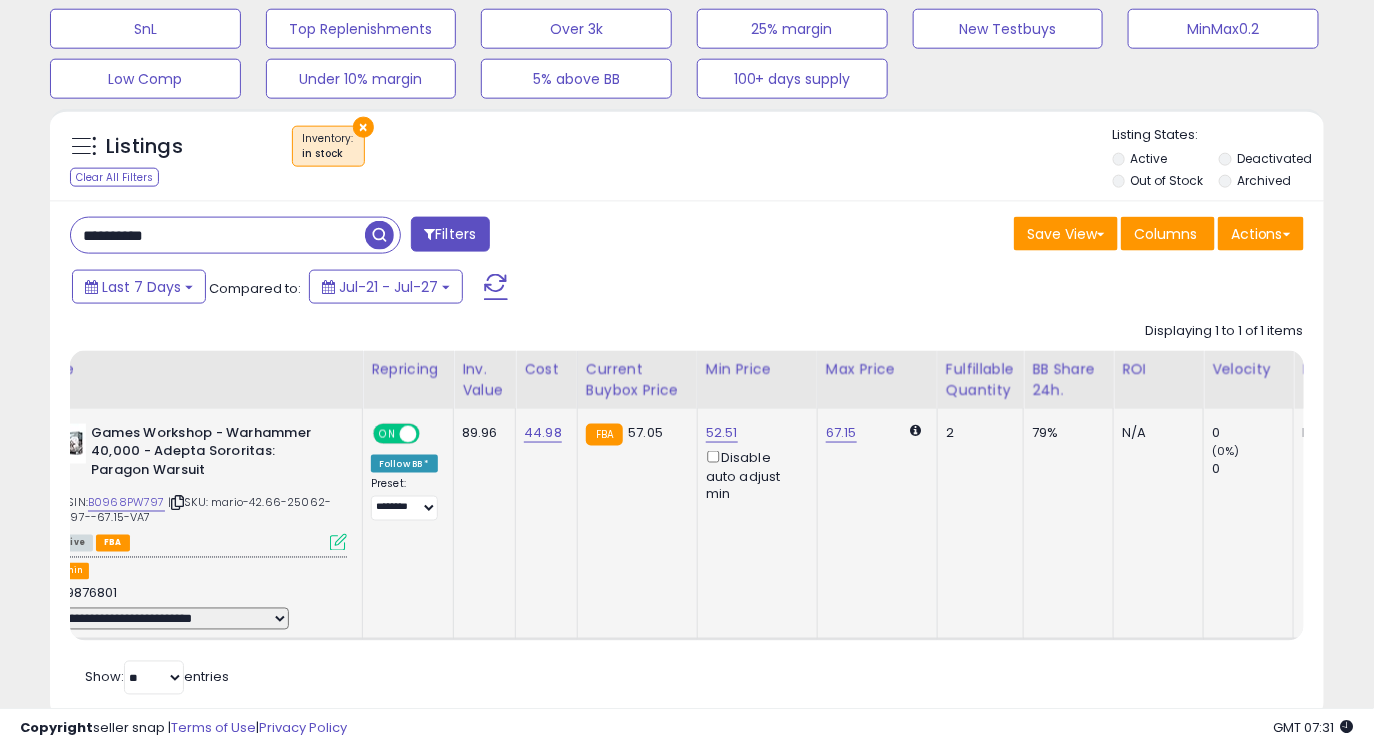 scroll, scrollTop: 0, scrollLeft: 268, axis: horizontal 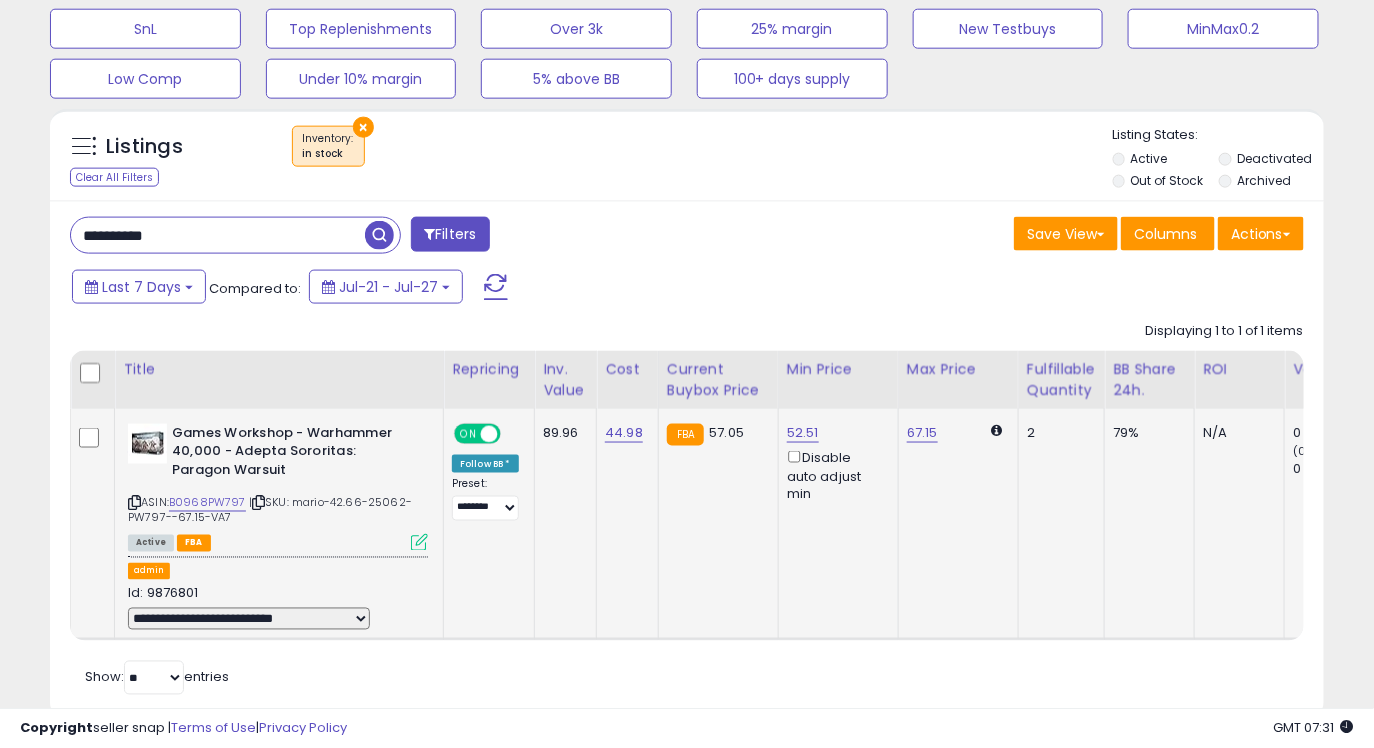 click on "**********" at bounding box center (249, 619) 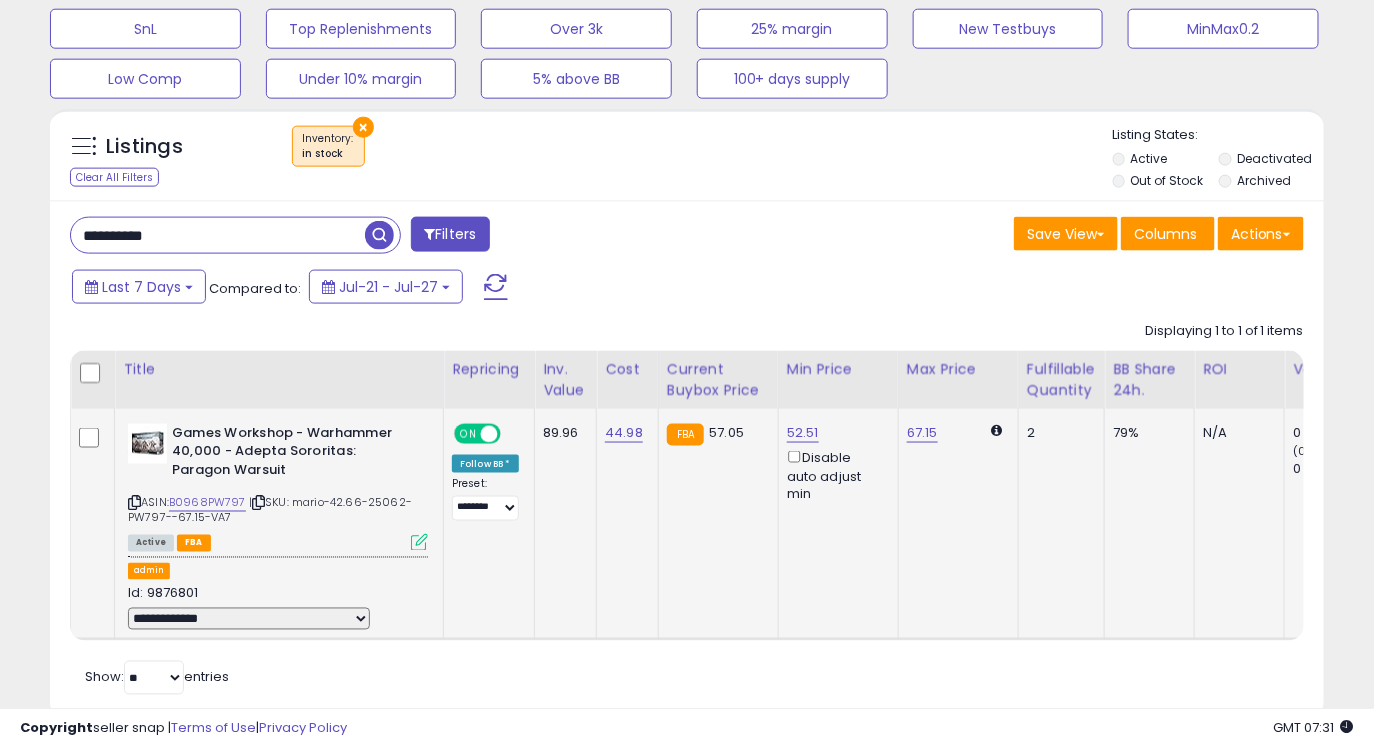 select 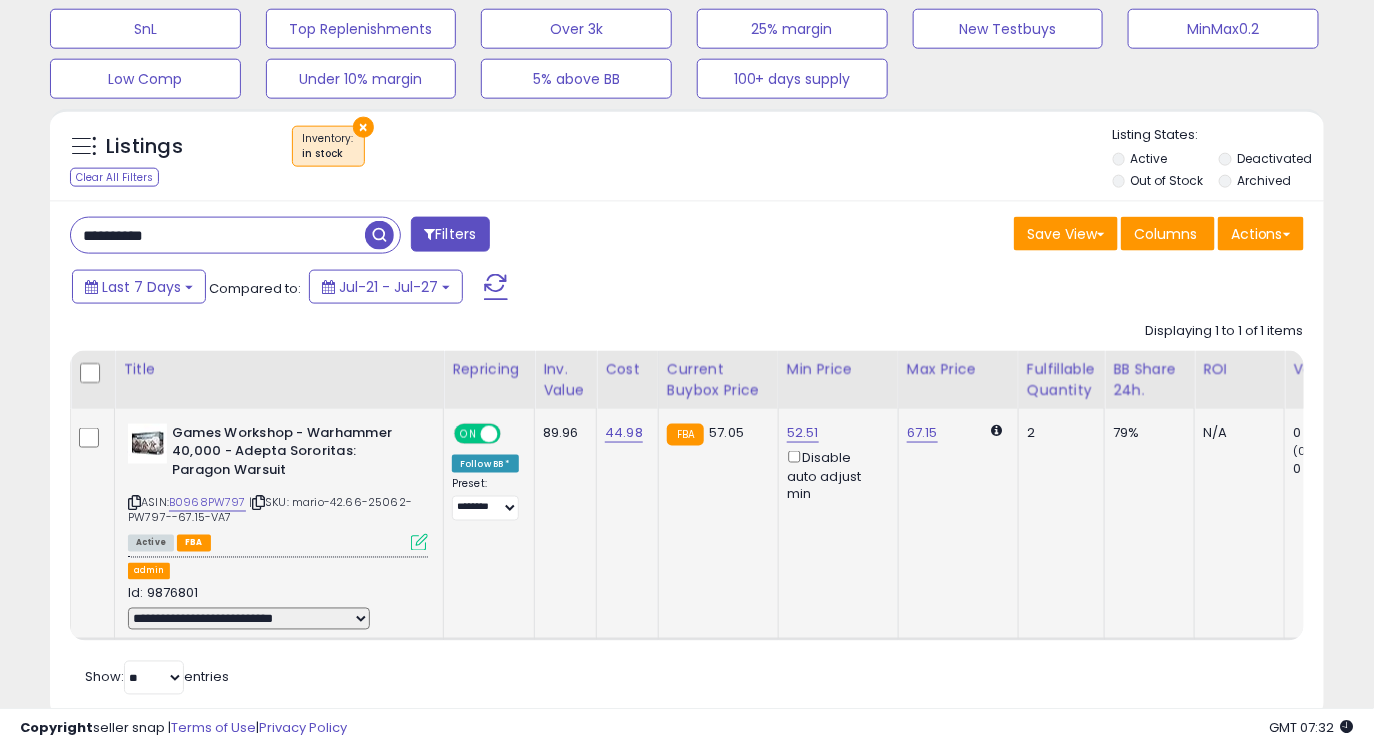 click at bounding box center [419, 542] 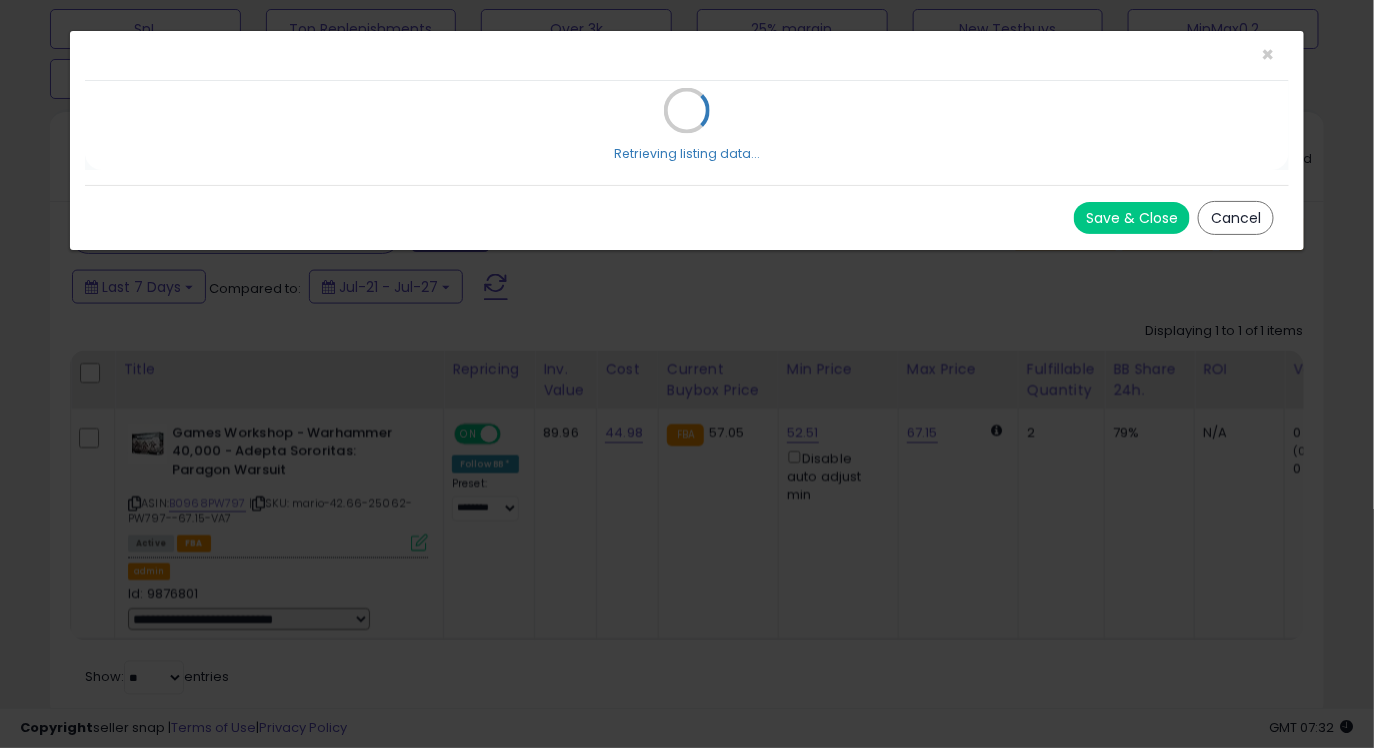 select on "*******" 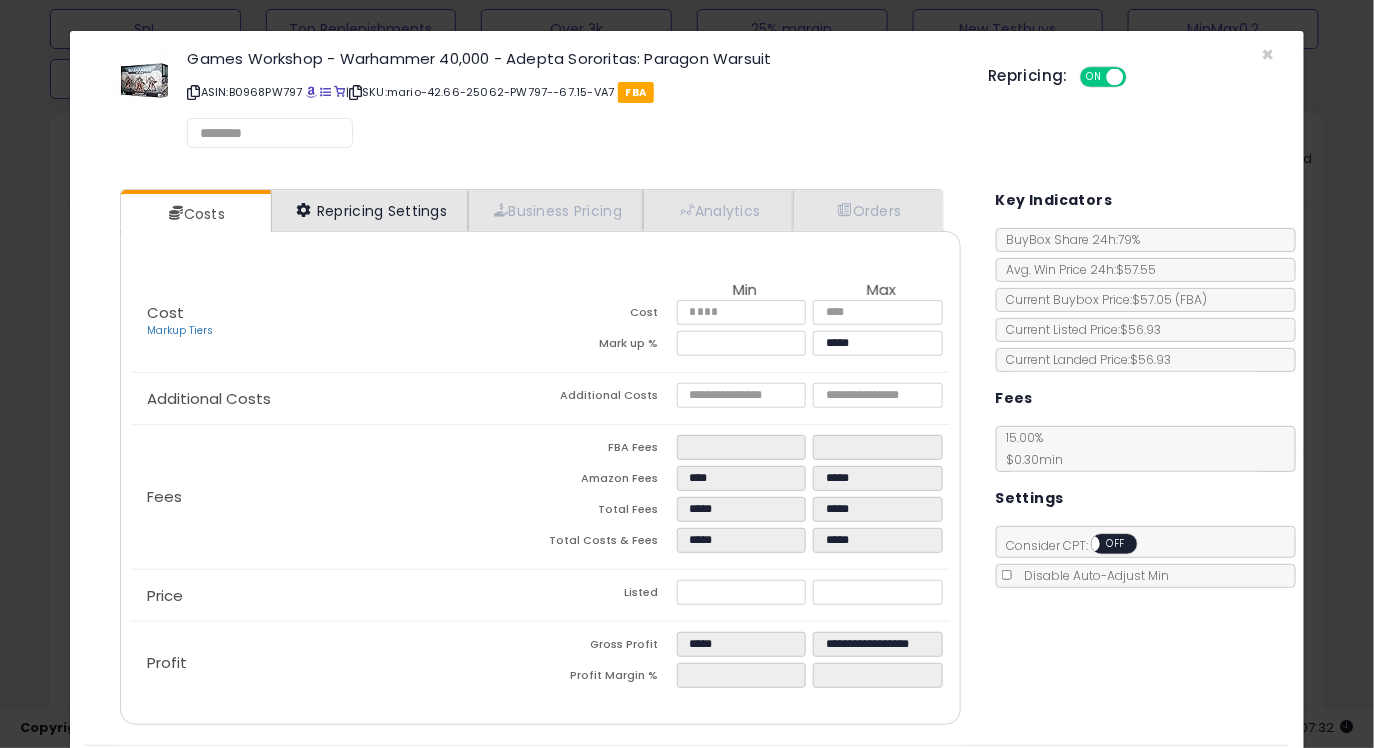 select on "*********" 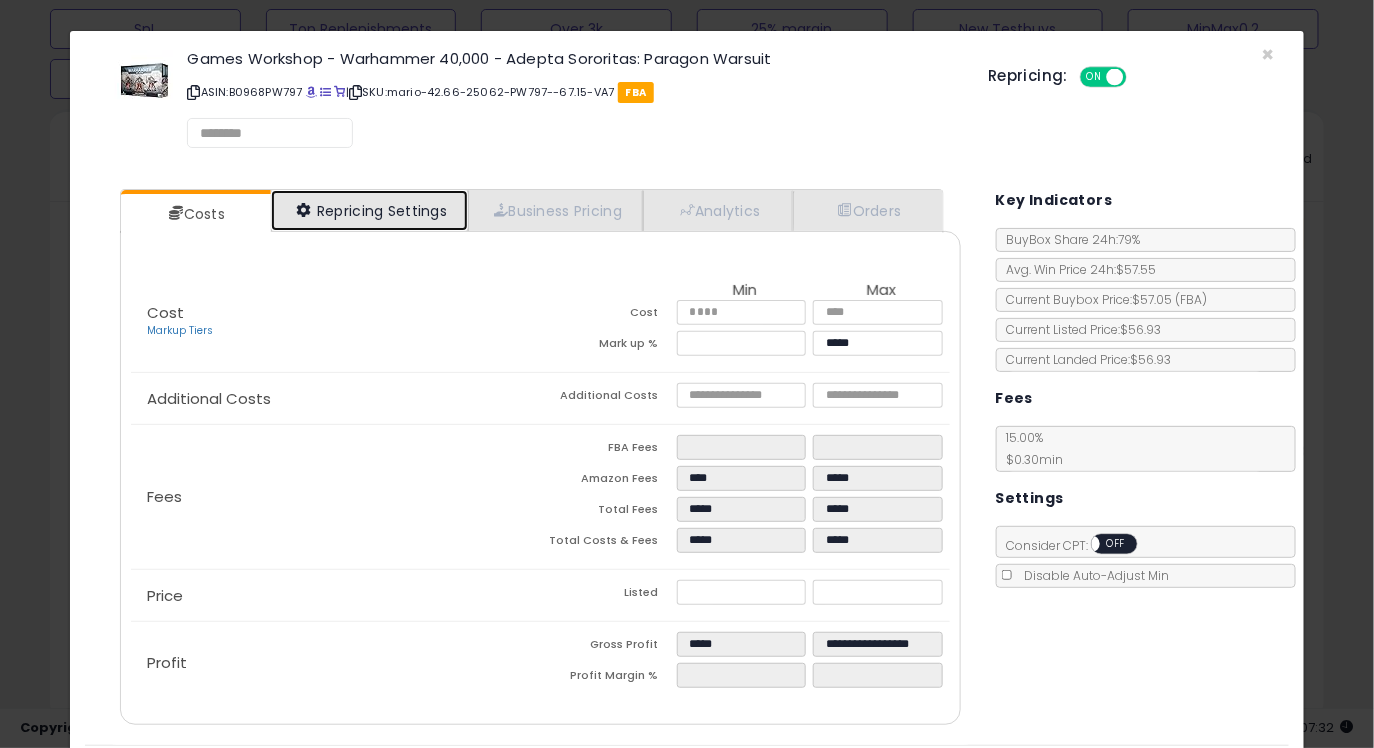 click on "Repricing Settings" at bounding box center [370, 210] 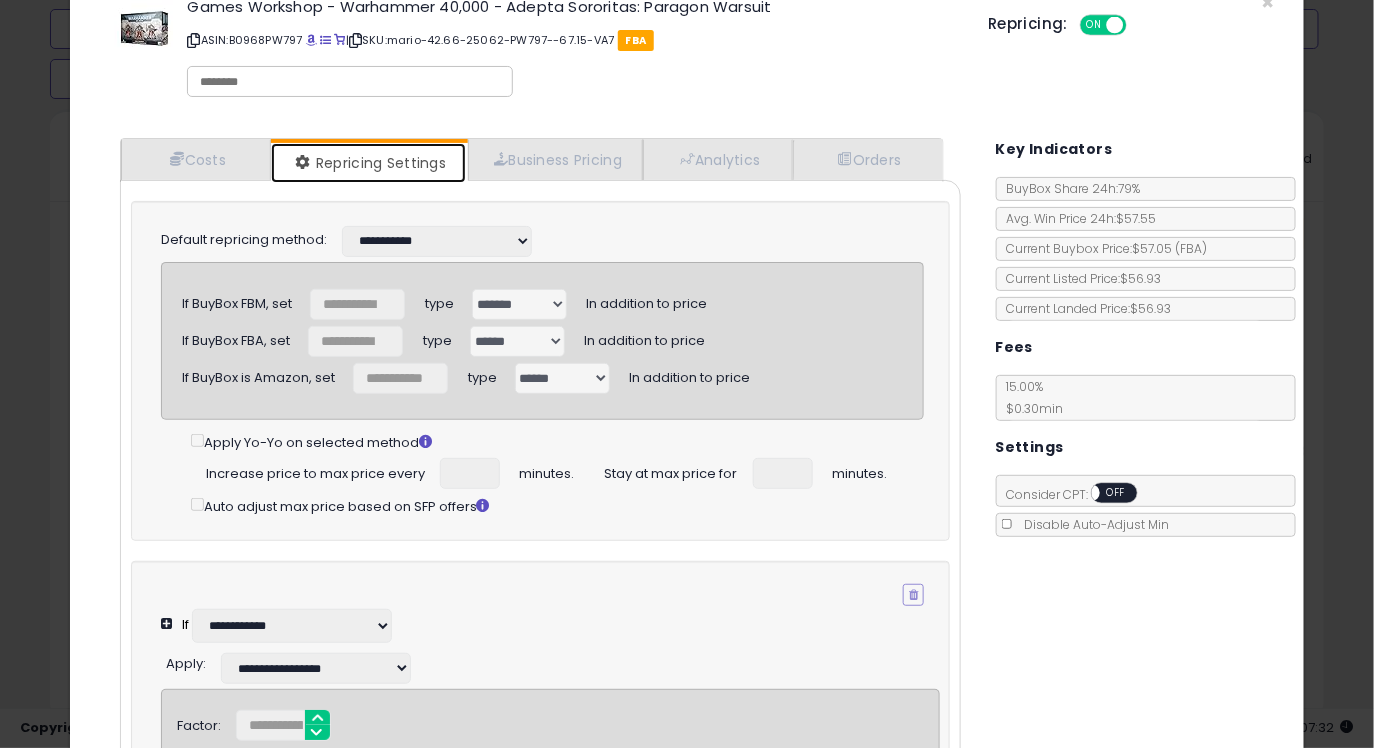 scroll, scrollTop: 74, scrollLeft: 0, axis: vertical 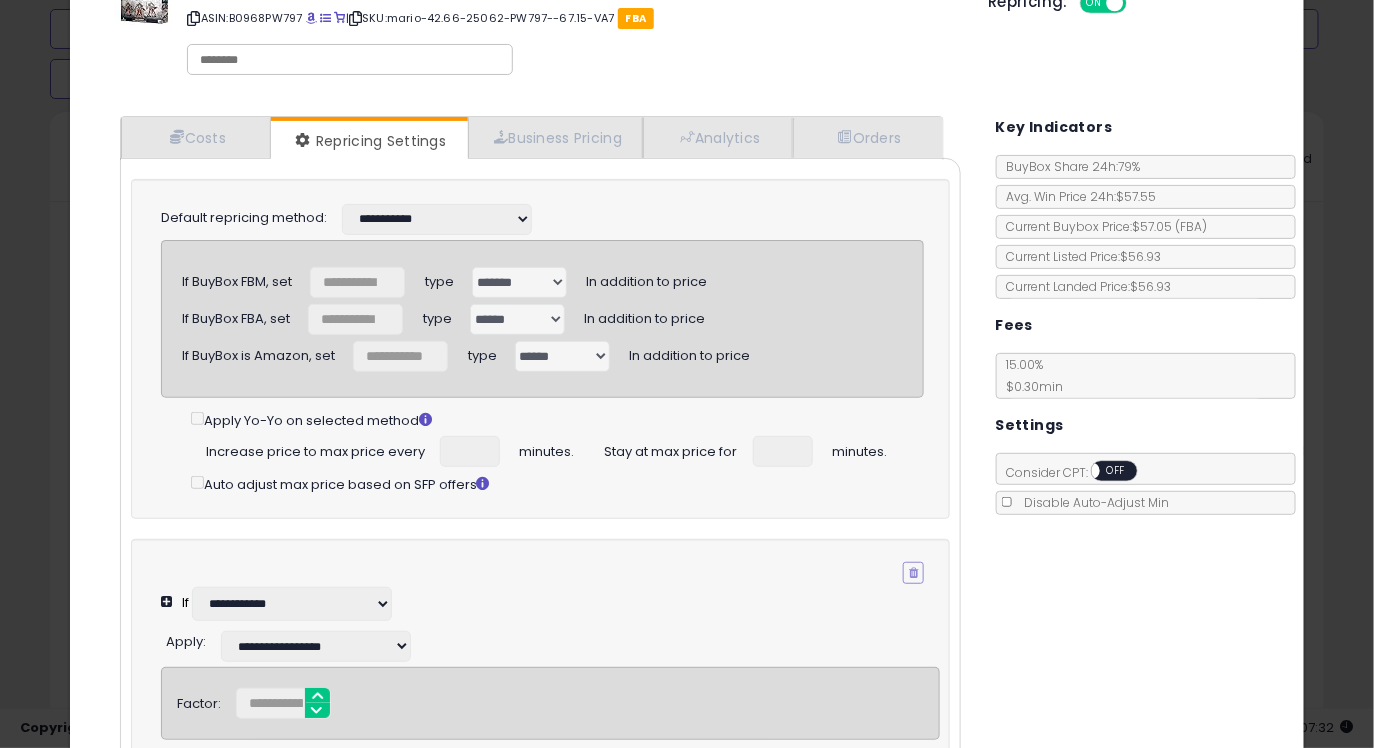 click on "× Close
Games Workshop - Warhammer 40,000 - Adepta Sororitas: Paragon Warsuit
ASIN:  B0968PW797
|
SKU:  mario-42.66-25062-PW797--67.15-VA7
FBA
Repricing:
ON   OFF" 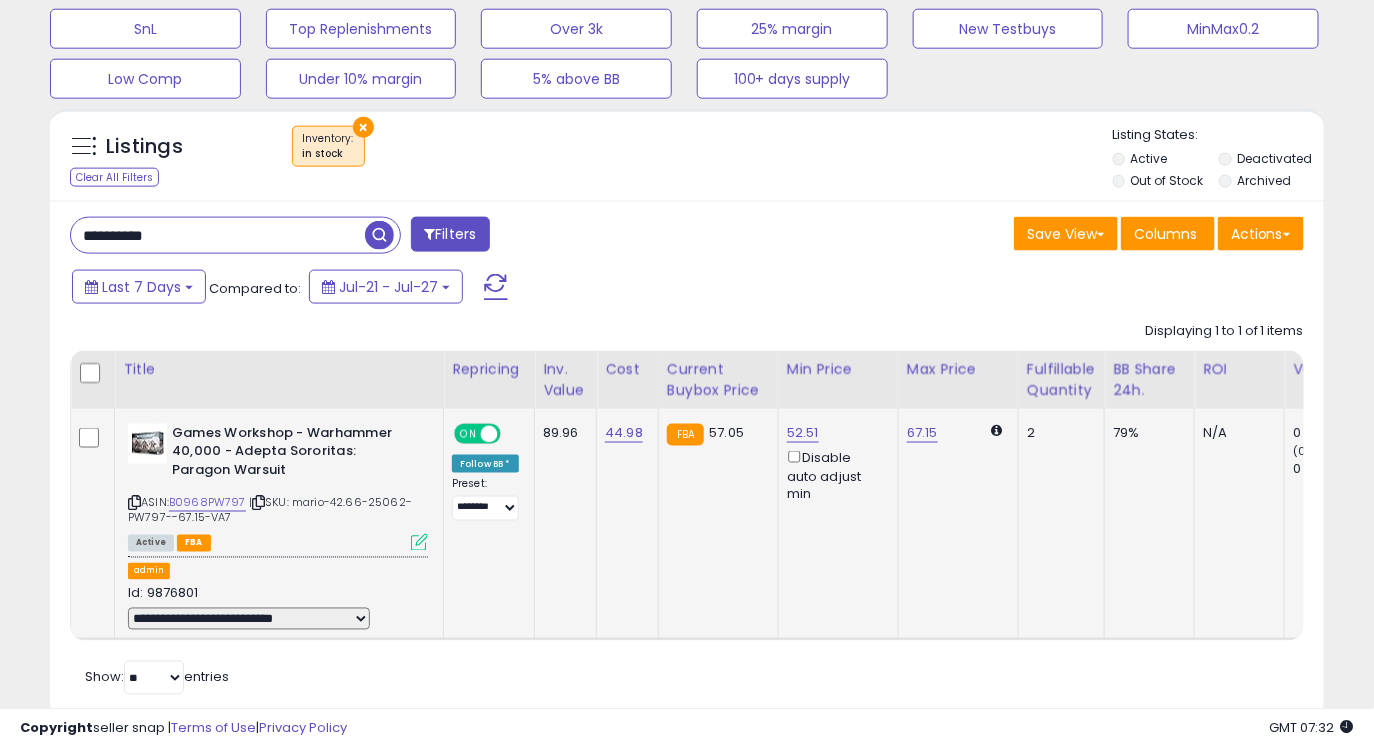 click on "**********" at bounding box center (249, 619) 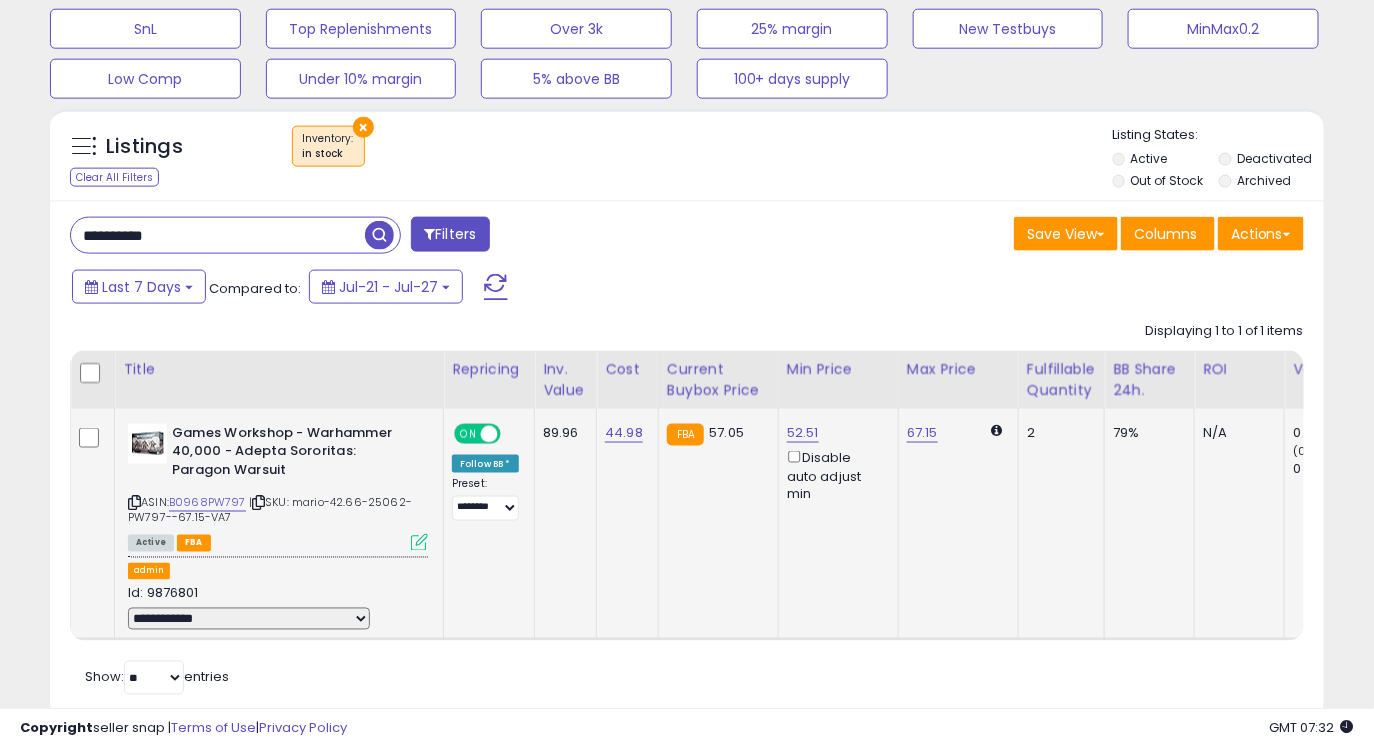 select 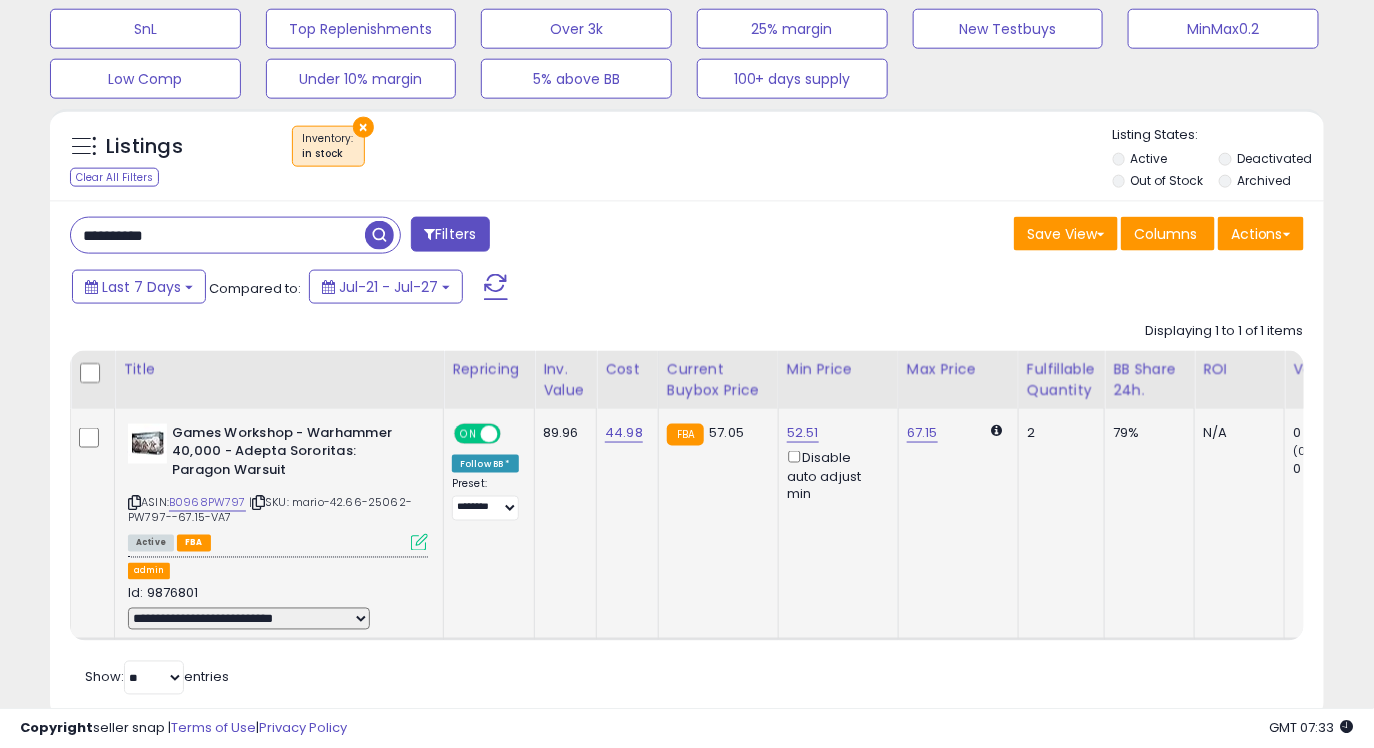click at bounding box center (419, 542) 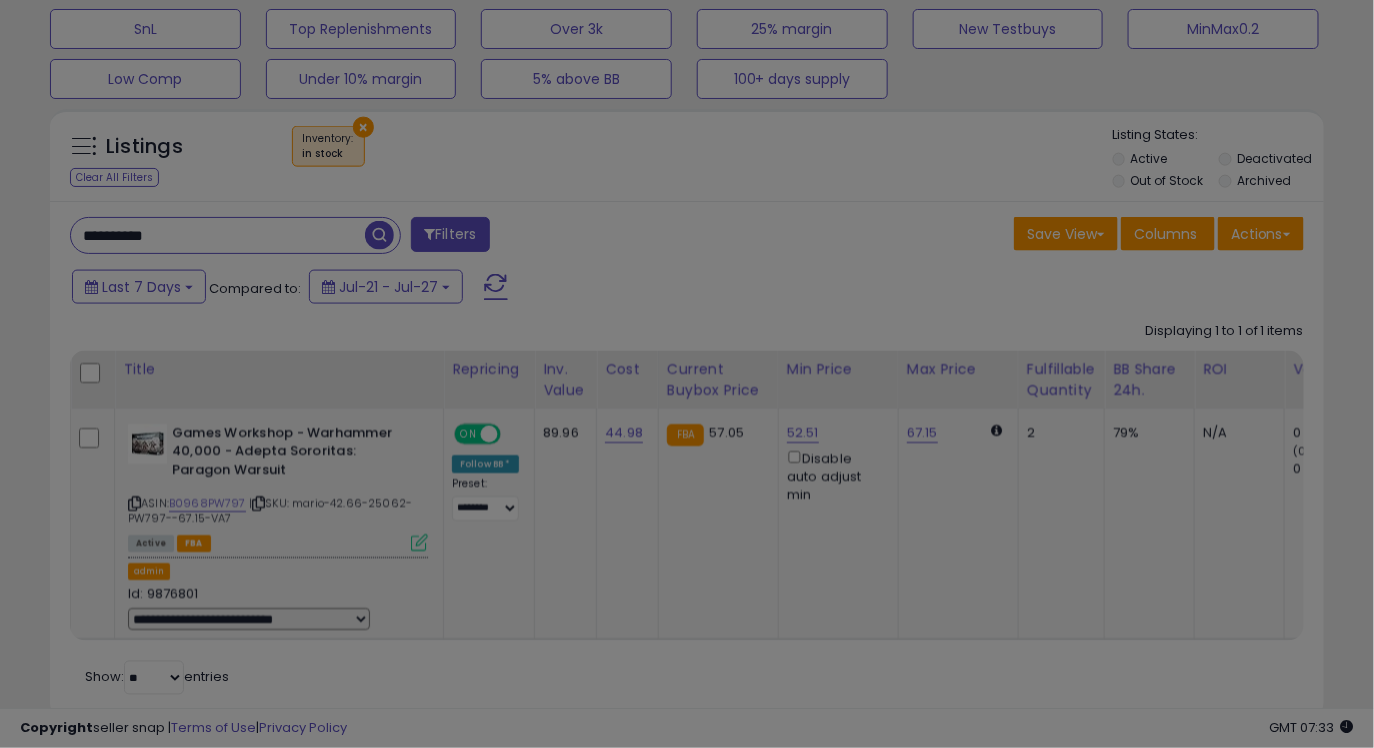 scroll, scrollTop: 0, scrollLeft: 0, axis: both 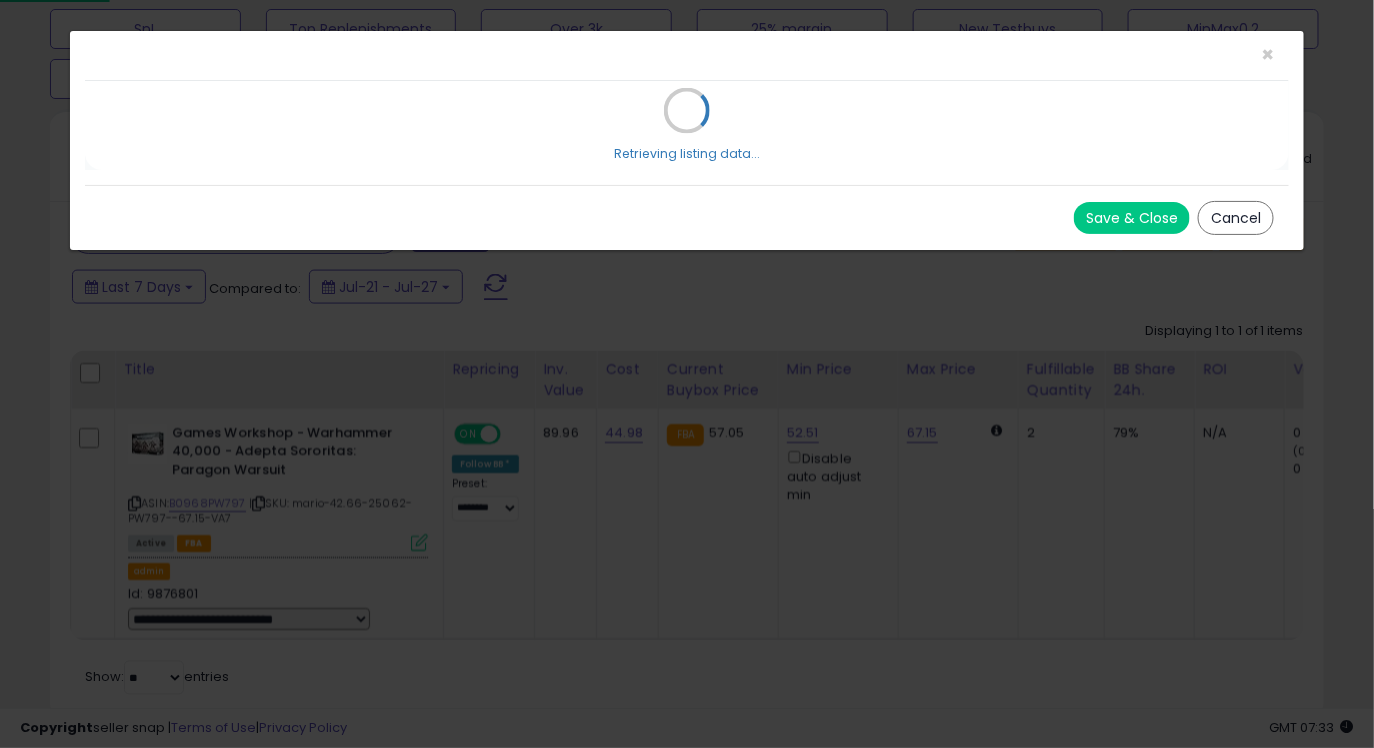 select on "*******" 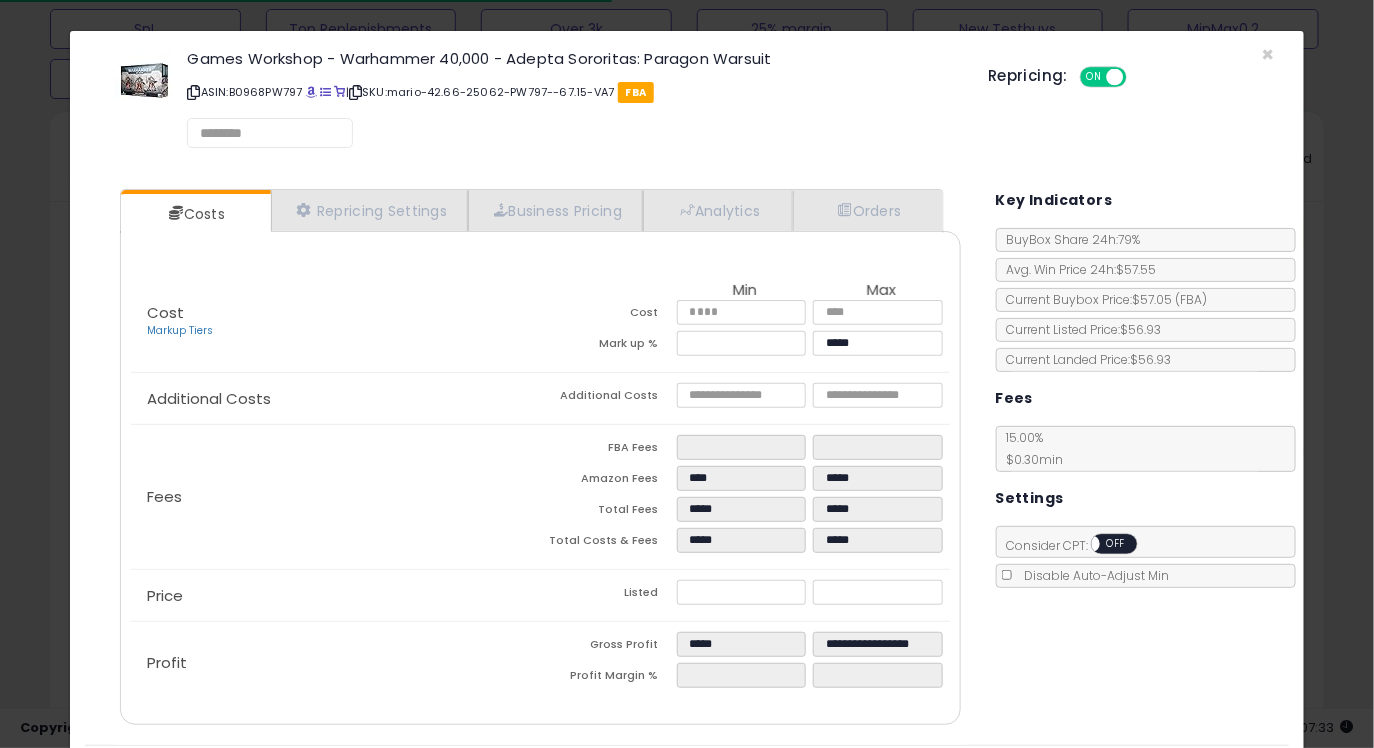 select on "*********" 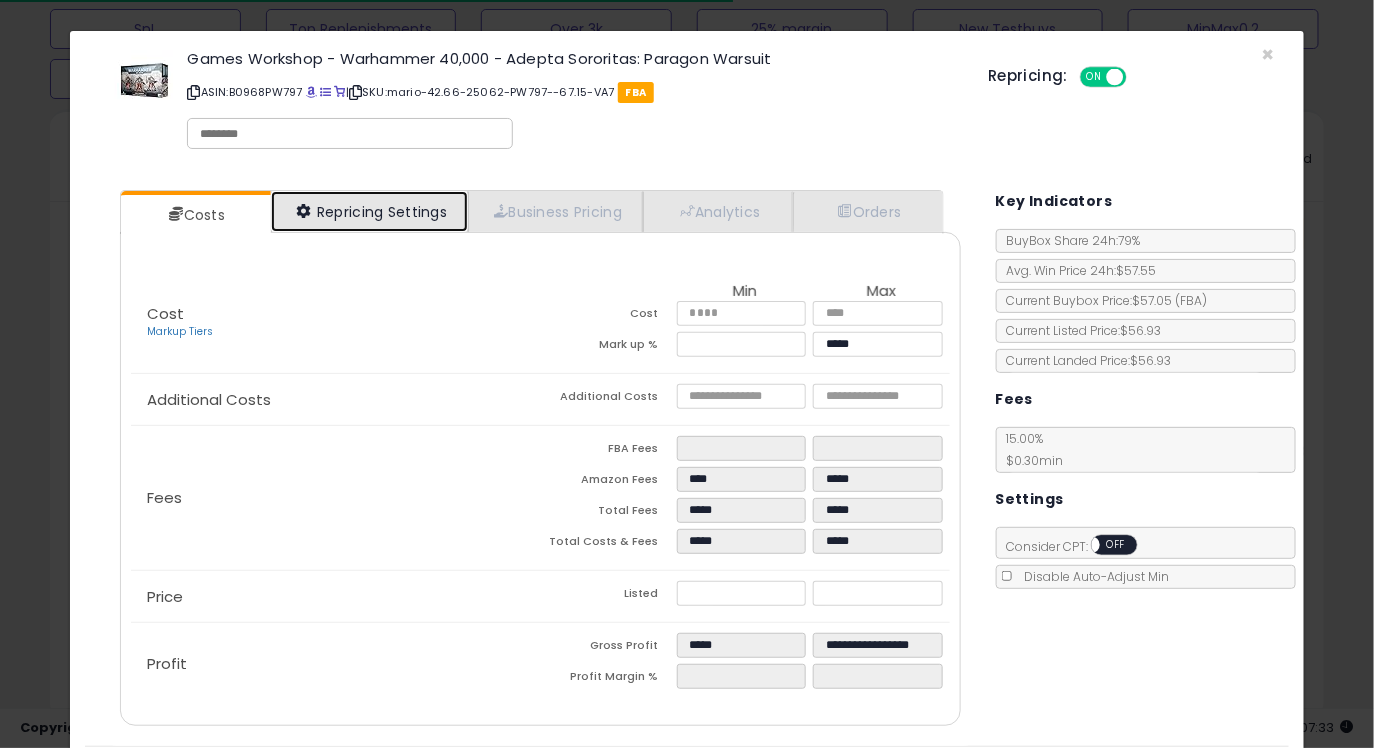 select on "**********" 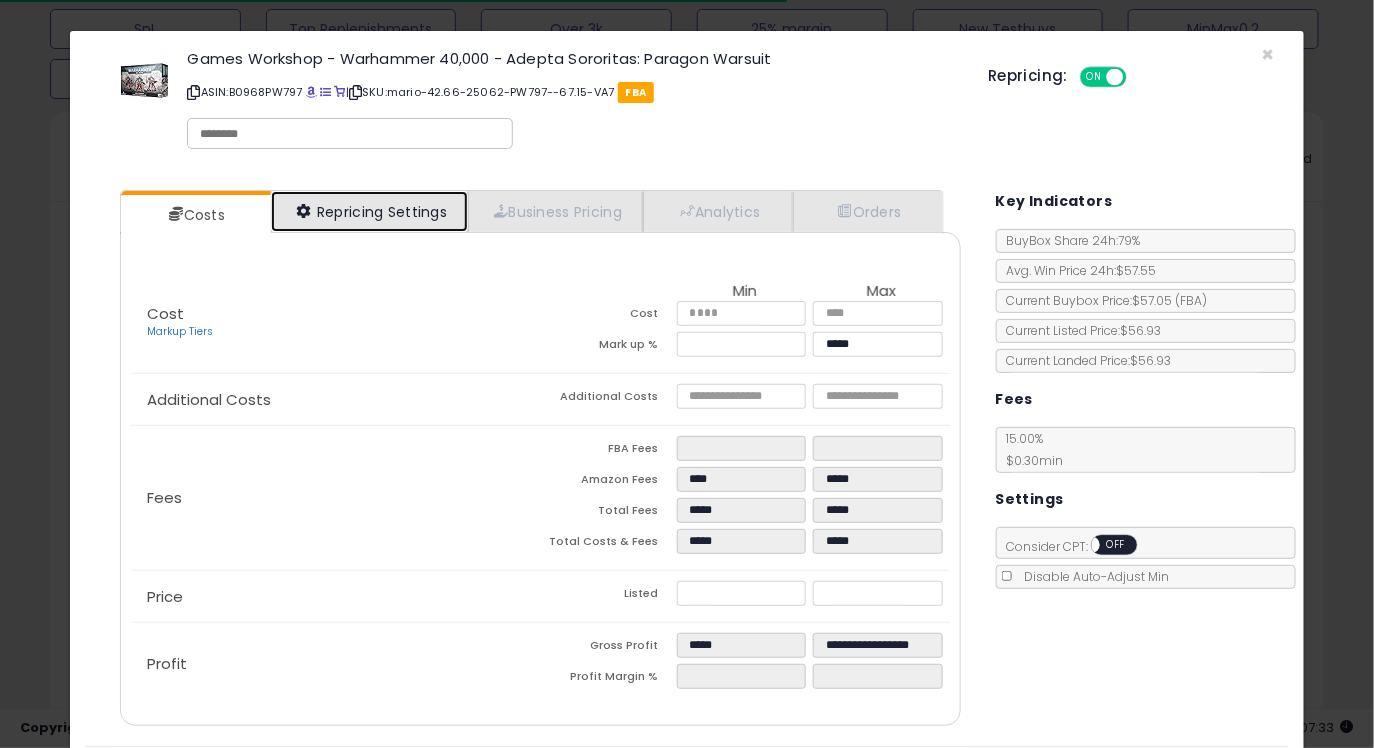 click on "Repricing Settings" at bounding box center (370, 211) 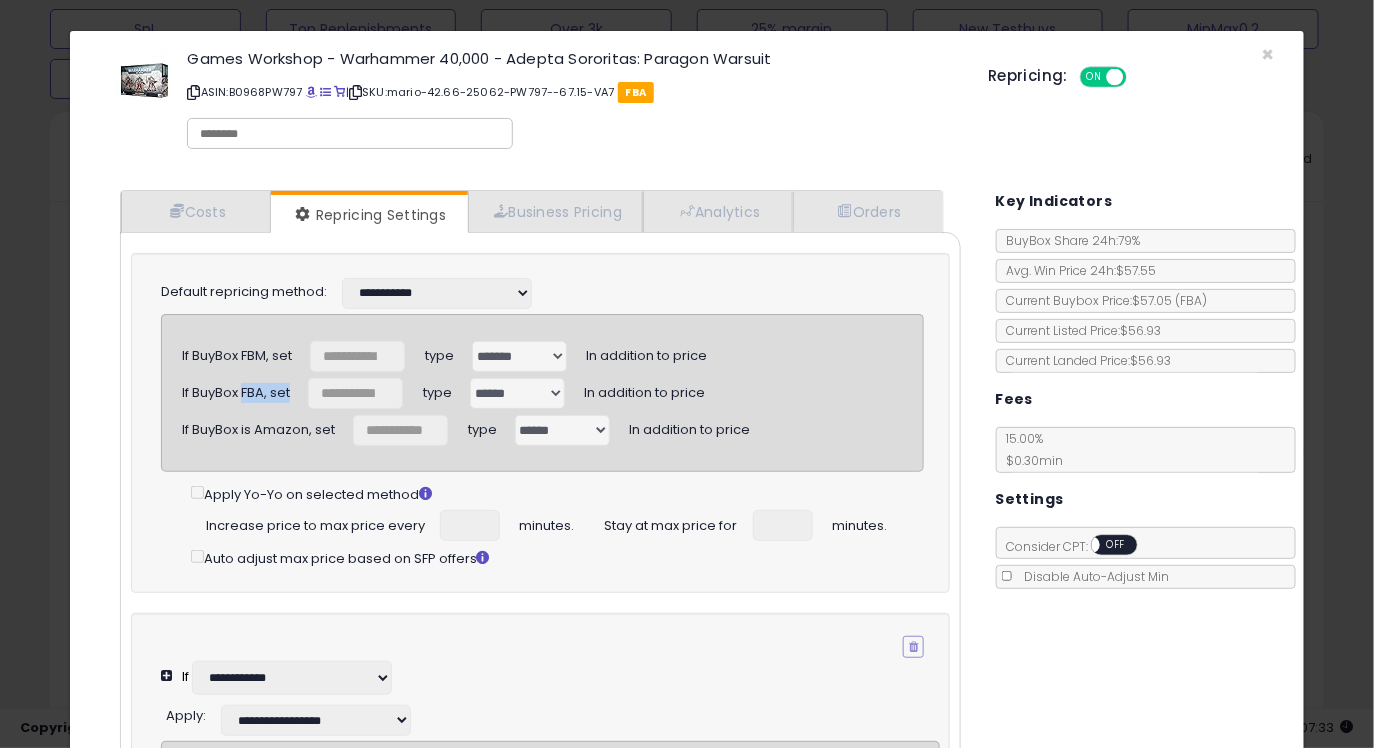 drag, startPoint x: 241, startPoint y: 392, endPoint x: 296, endPoint y: 394, distance: 55.03635 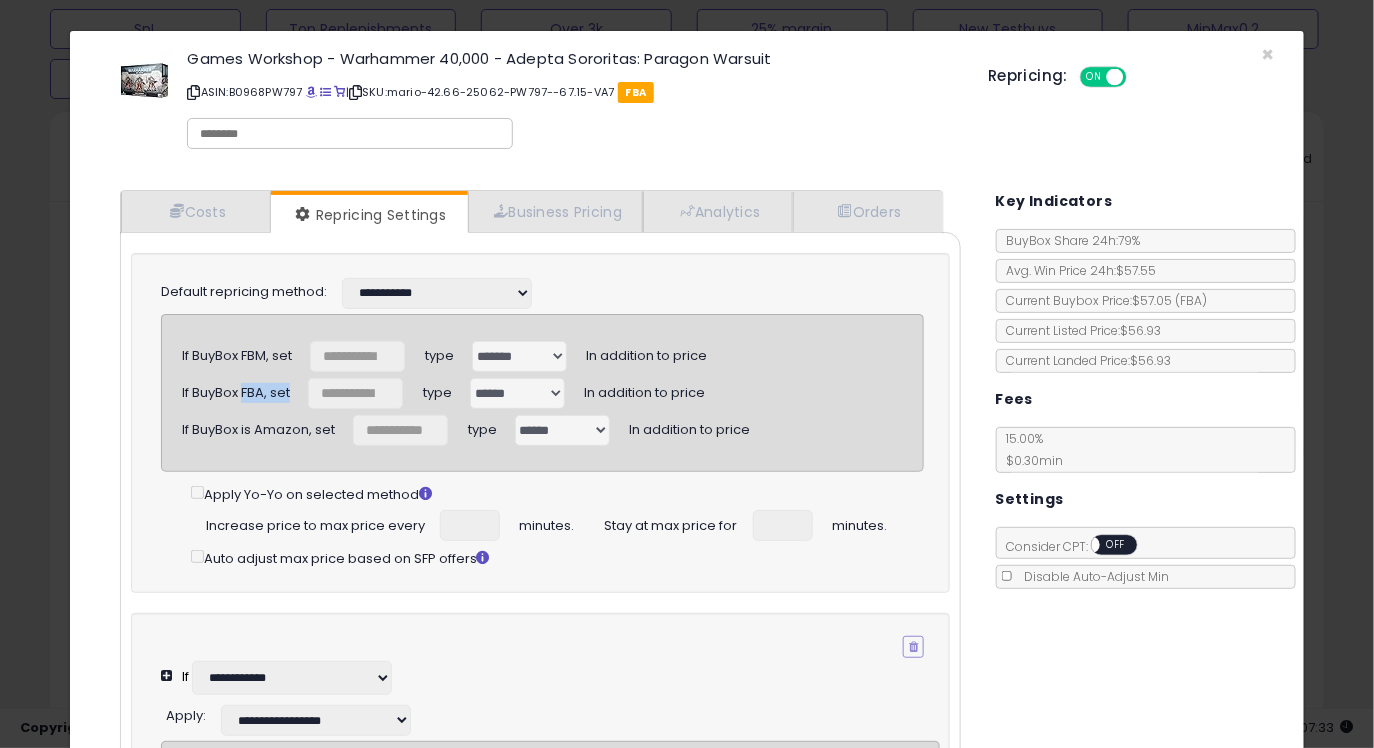 click on "If BuyBox FBA, set
*****
type
******
*******
In addition to price" 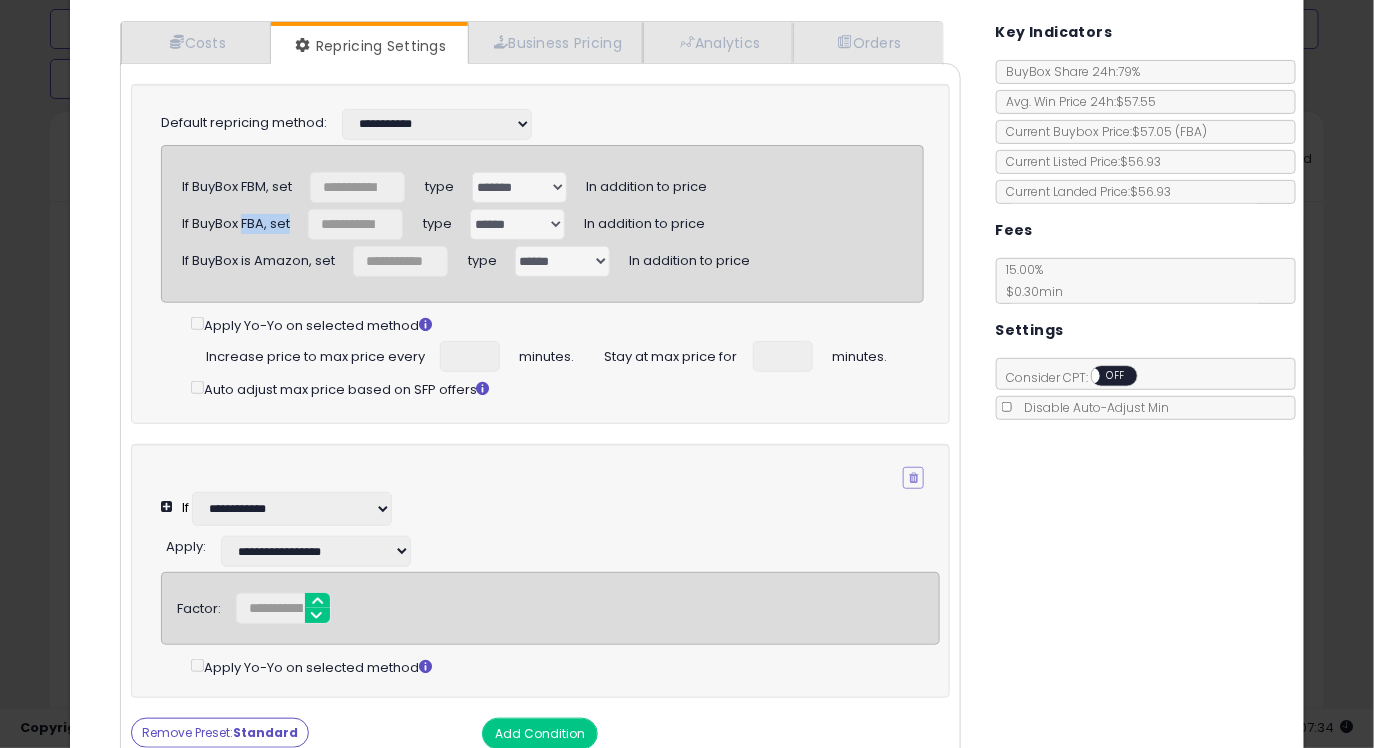 scroll, scrollTop: 284, scrollLeft: 0, axis: vertical 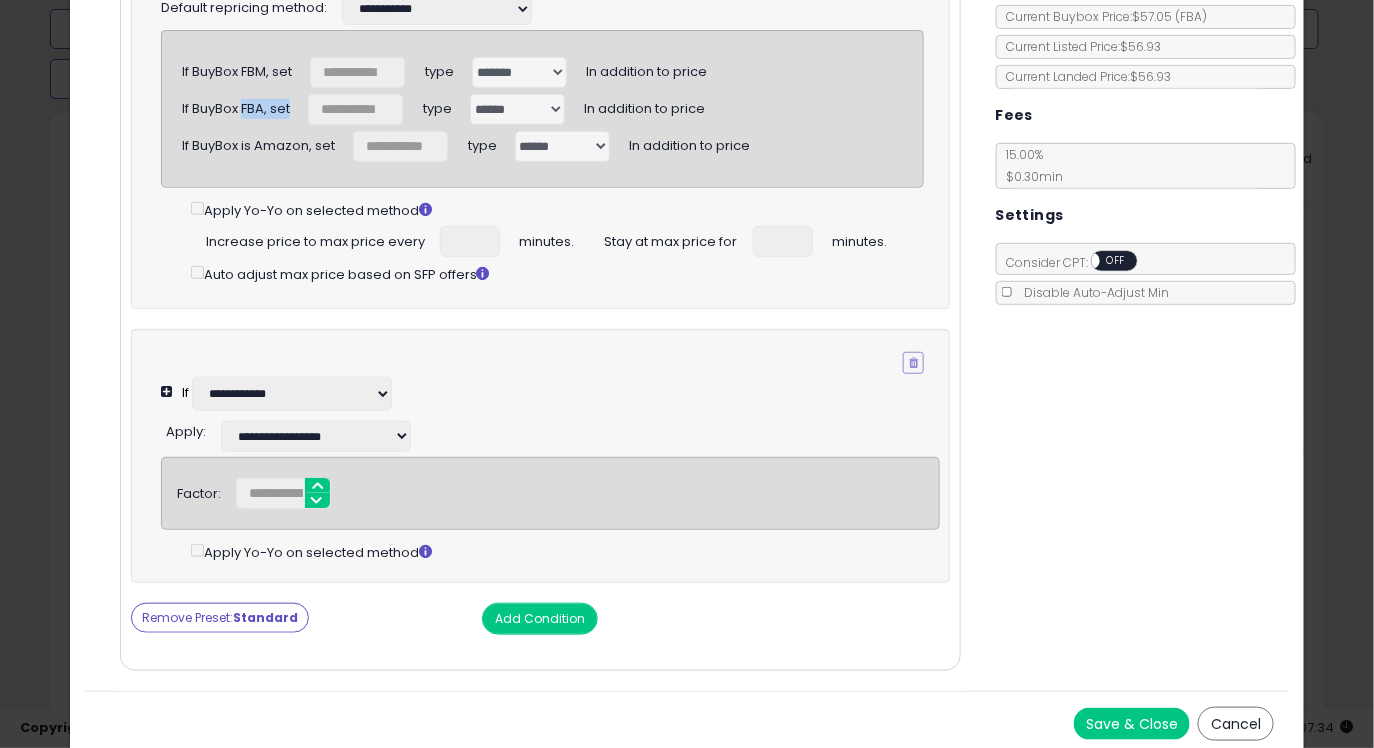 click on "Remove Preset:
Standard" at bounding box center (220, 618) 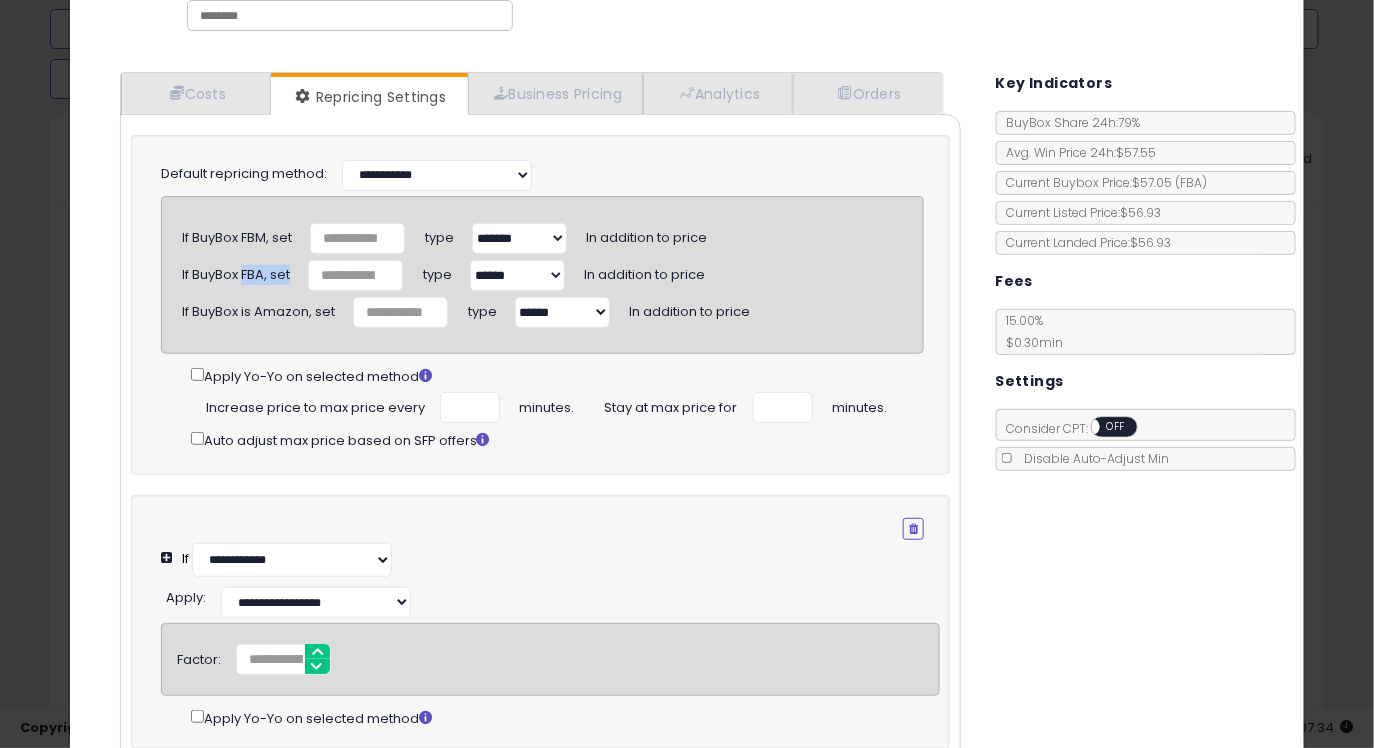scroll, scrollTop: 115, scrollLeft: 0, axis: vertical 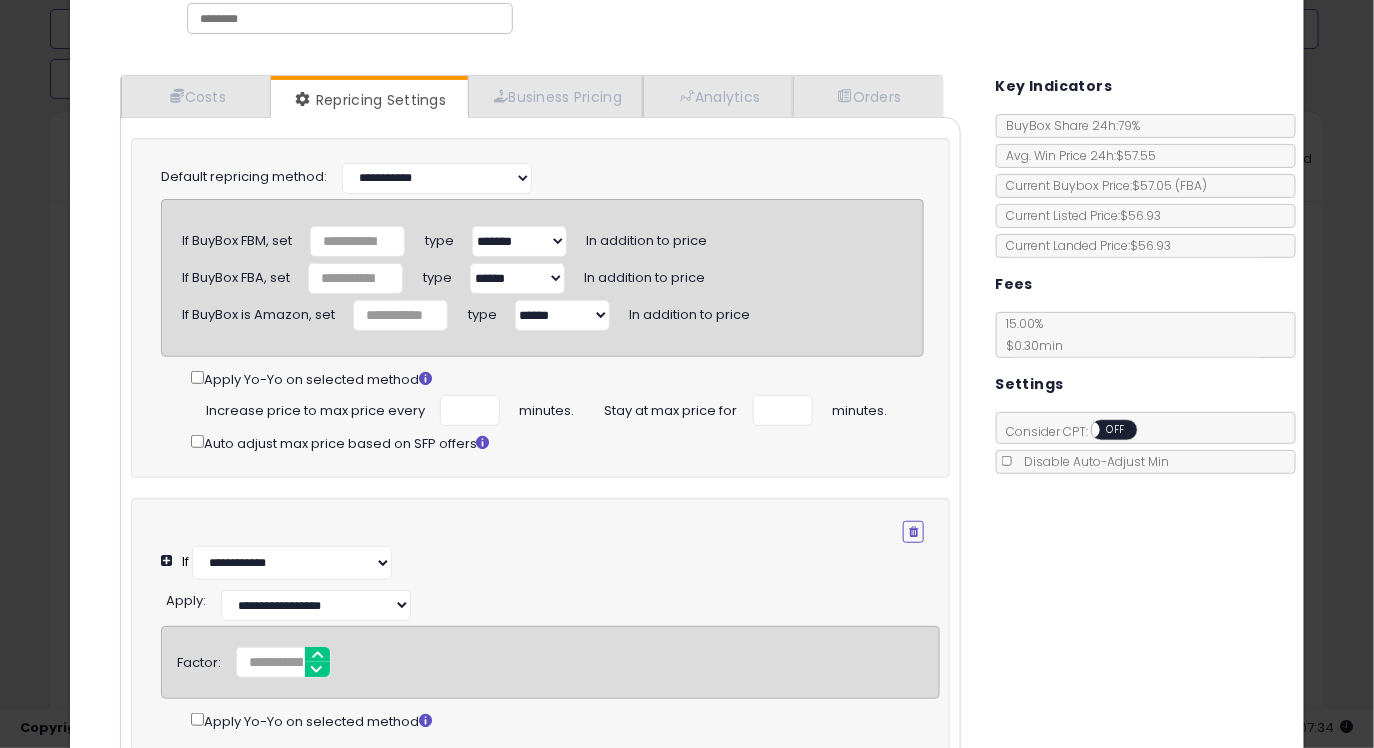 click on "**********" at bounding box center (540, 308) 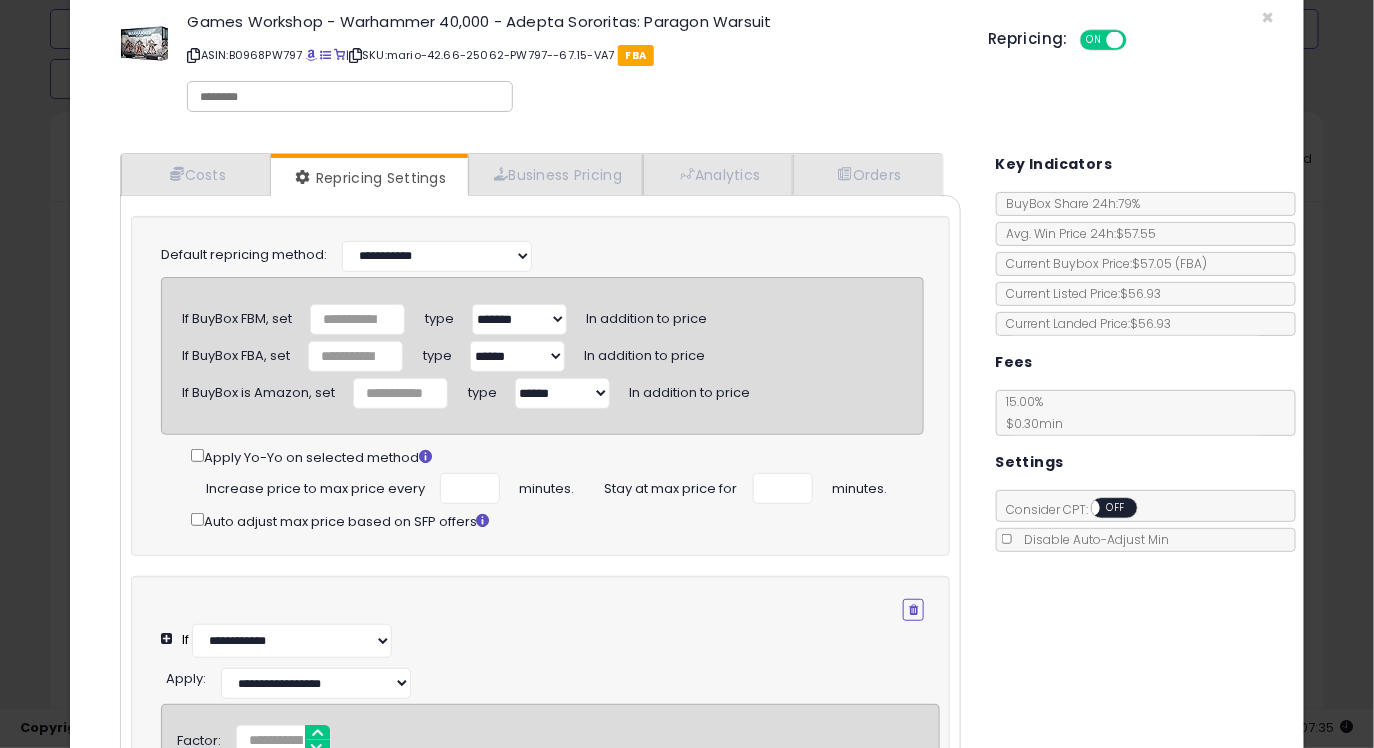 scroll, scrollTop: 0, scrollLeft: 0, axis: both 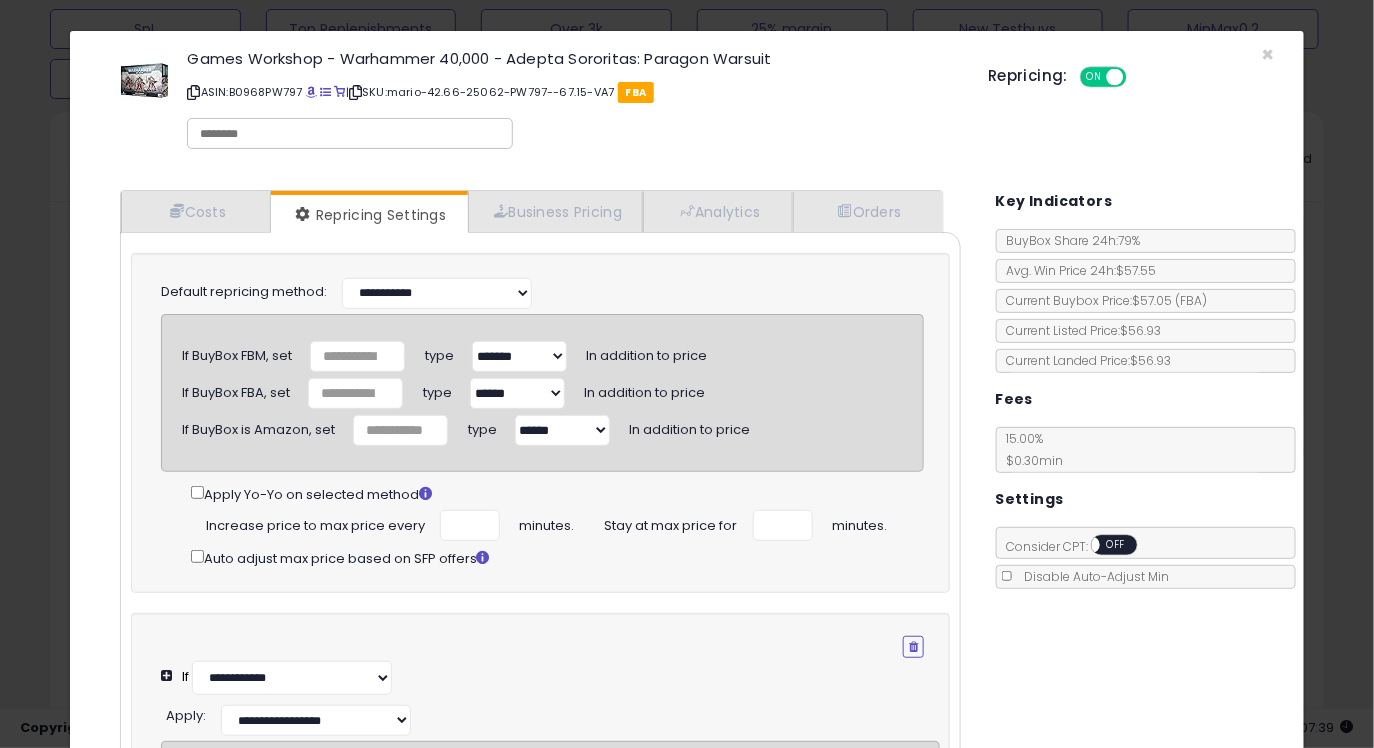 click on "× Close
Games Workshop - Warhammer 40,000 - Adepta Sororitas: Paragon Warsuit
ASIN:  B0968PW797
|
SKU:  mario-42.66-25062-PW797--67.15-VA7
FBA
Repricing:
ON   OFF" 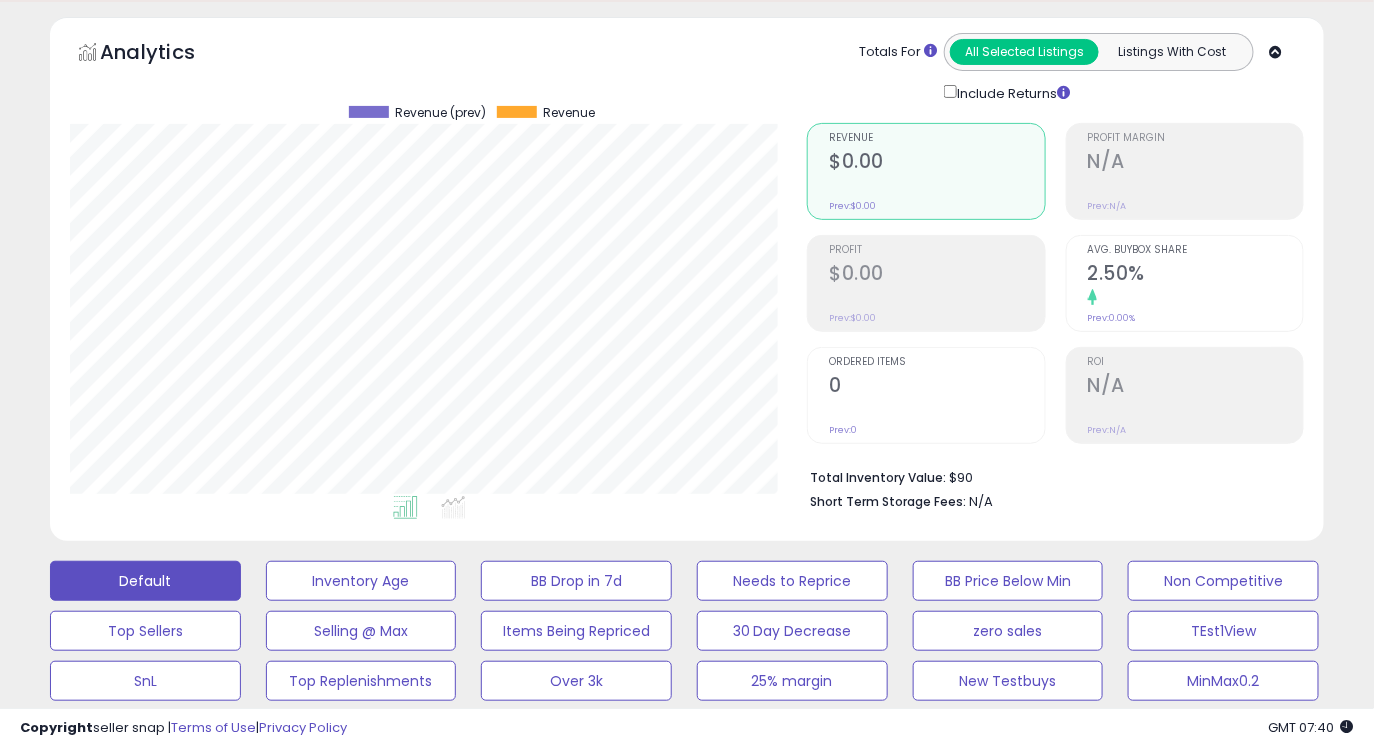 scroll, scrollTop: 0, scrollLeft: 0, axis: both 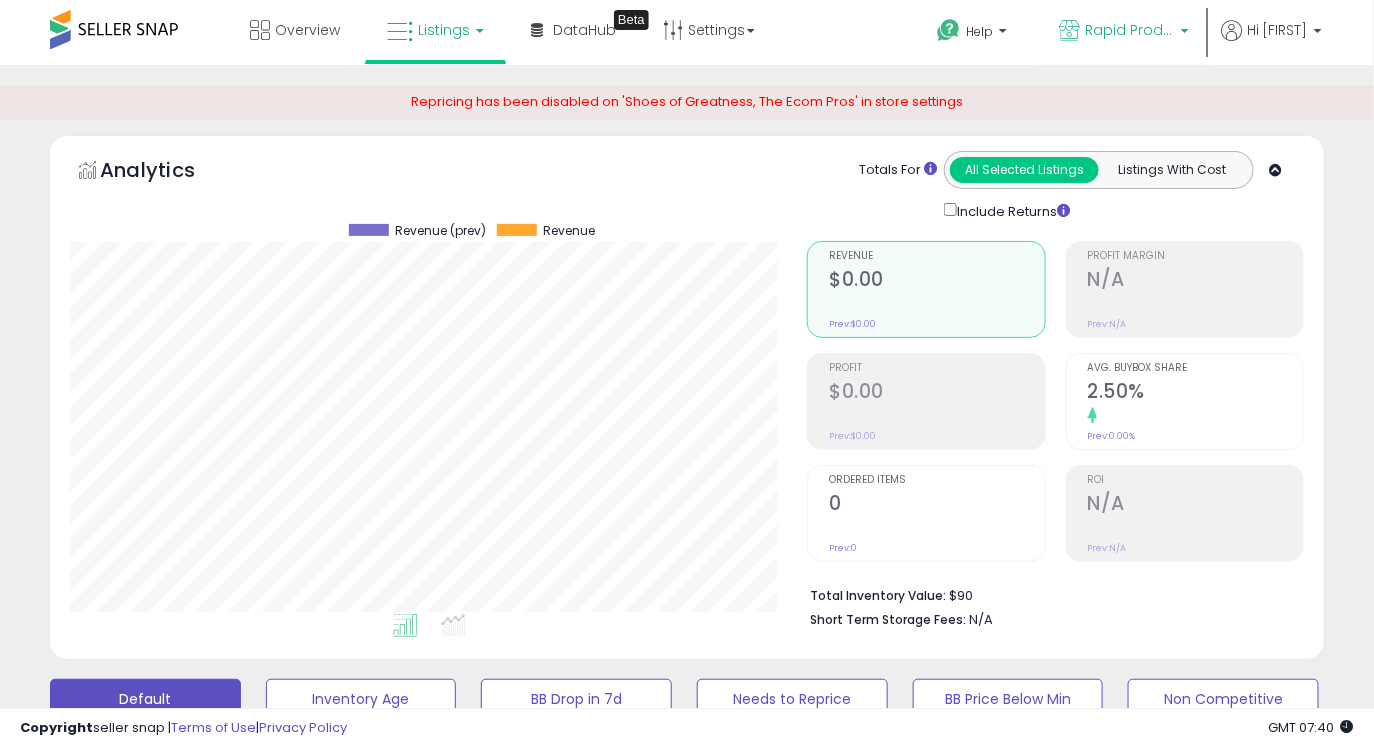 click on "Rapid Productz" at bounding box center (1130, 30) 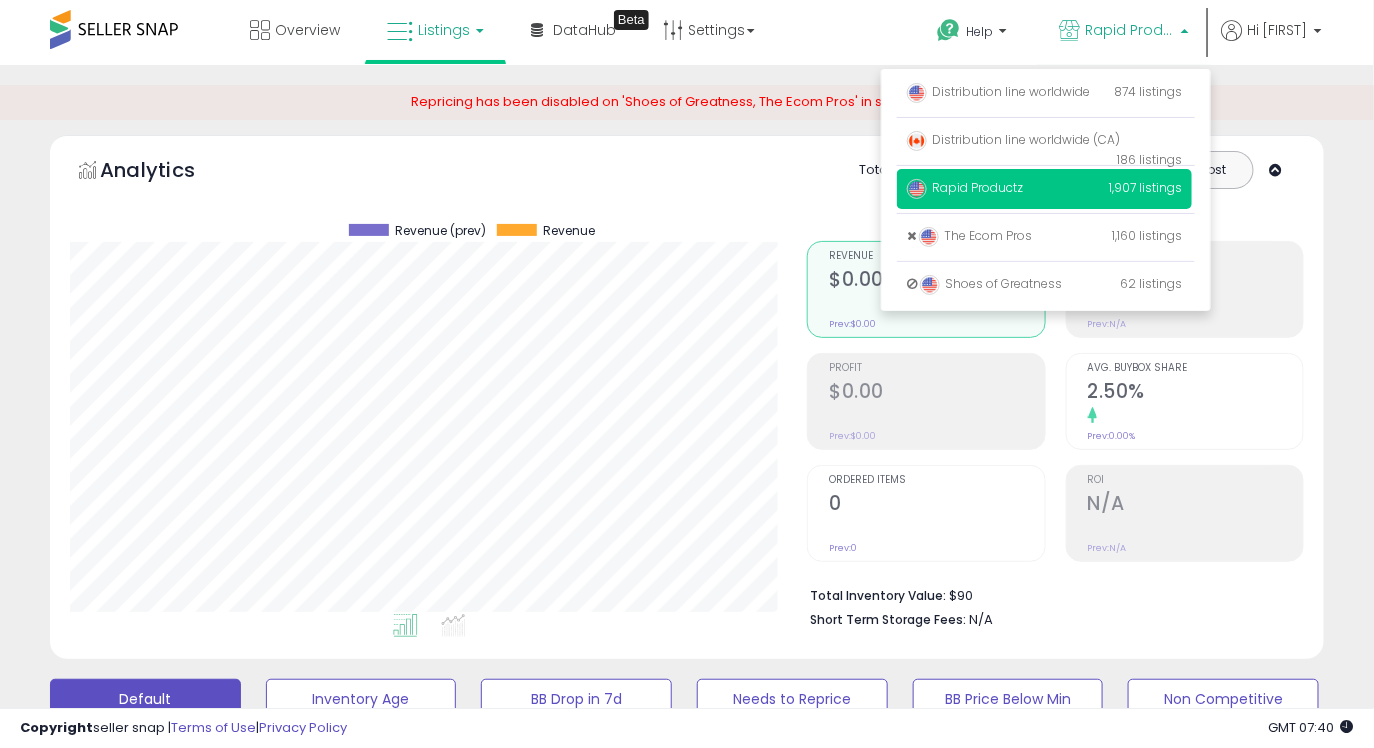 click on "Rapid Productz" at bounding box center [1130, 30] 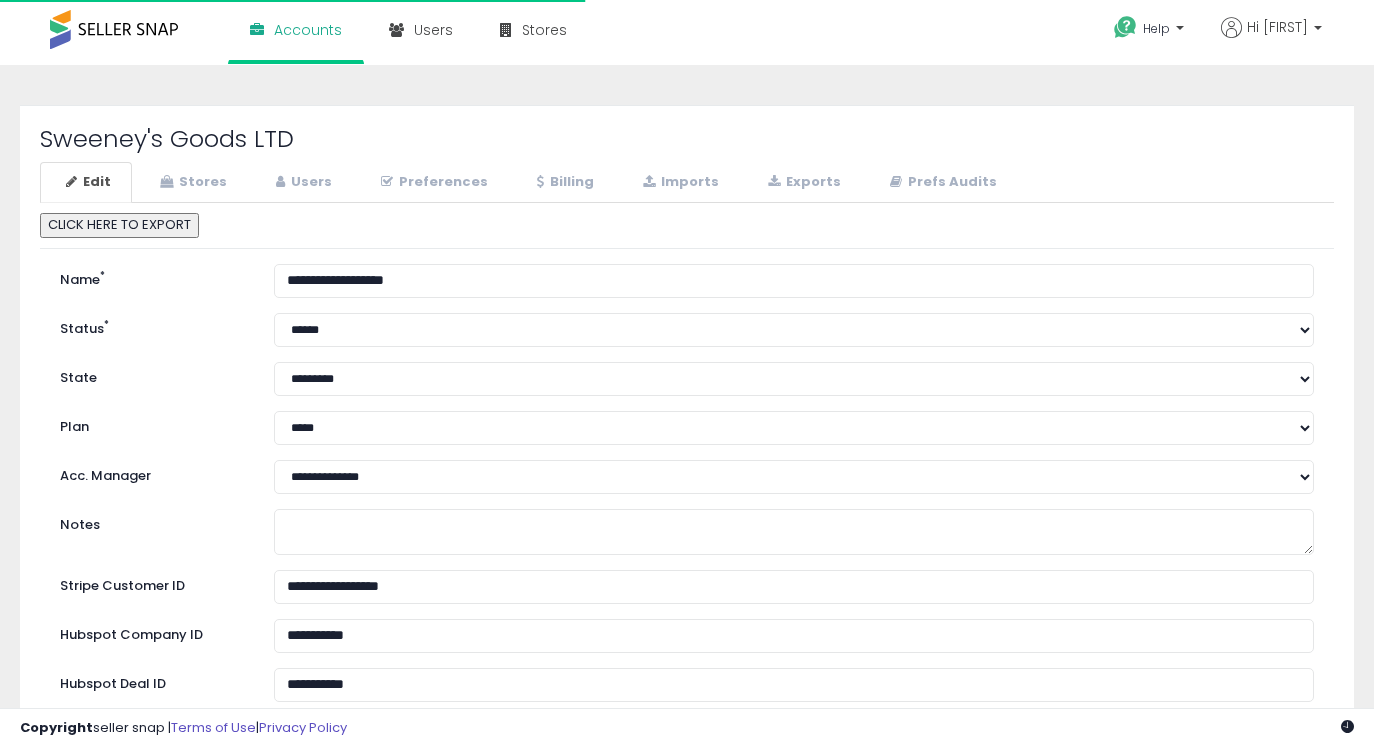 select on "**" 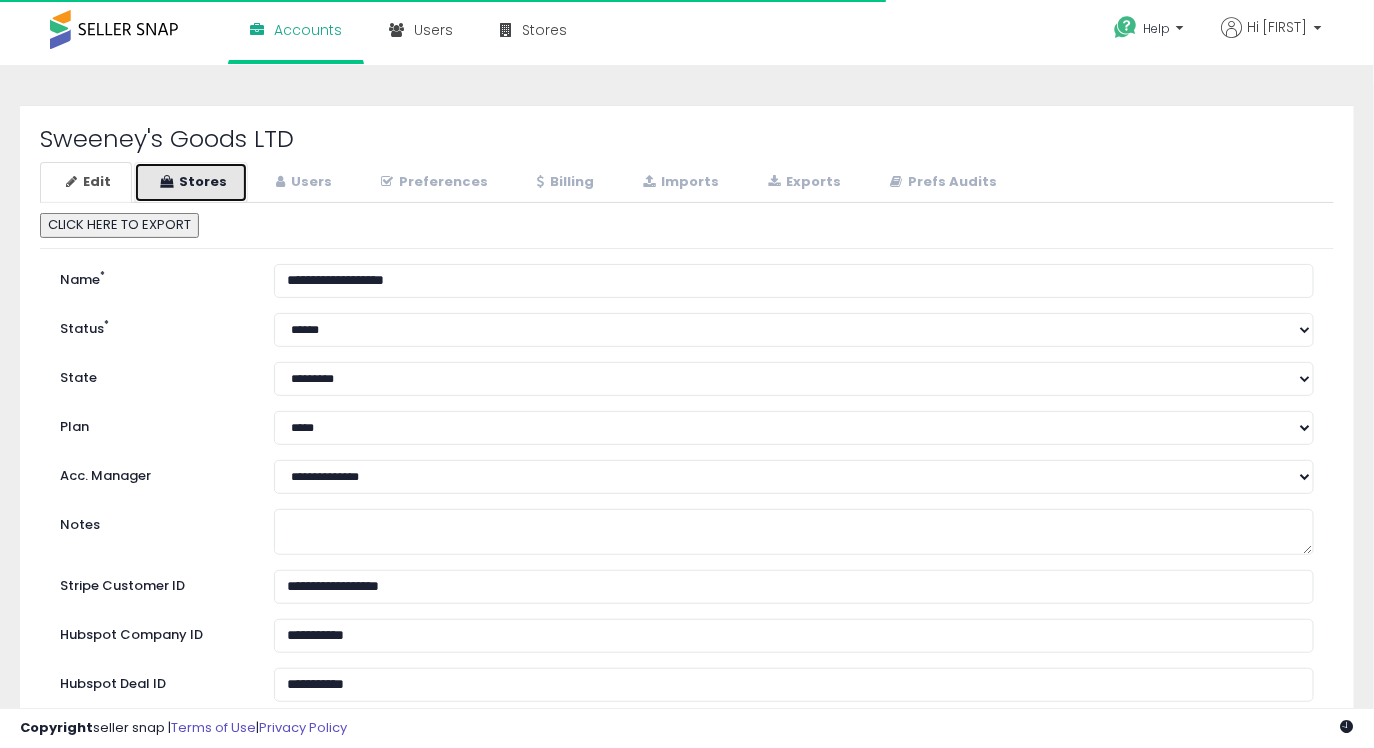 click on "Stores" at bounding box center [191, 182] 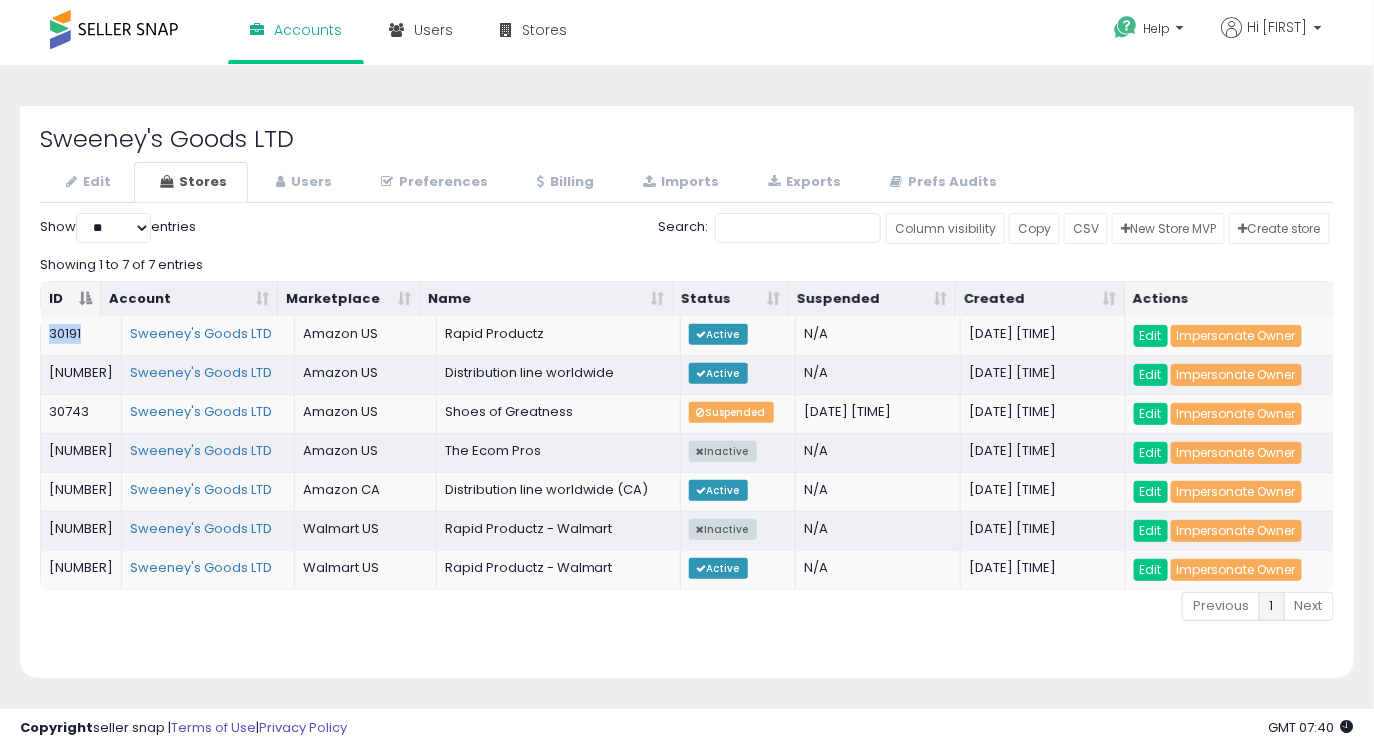 drag, startPoint x: 91, startPoint y: 330, endPoint x: 37, endPoint y: 330, distance: 54 